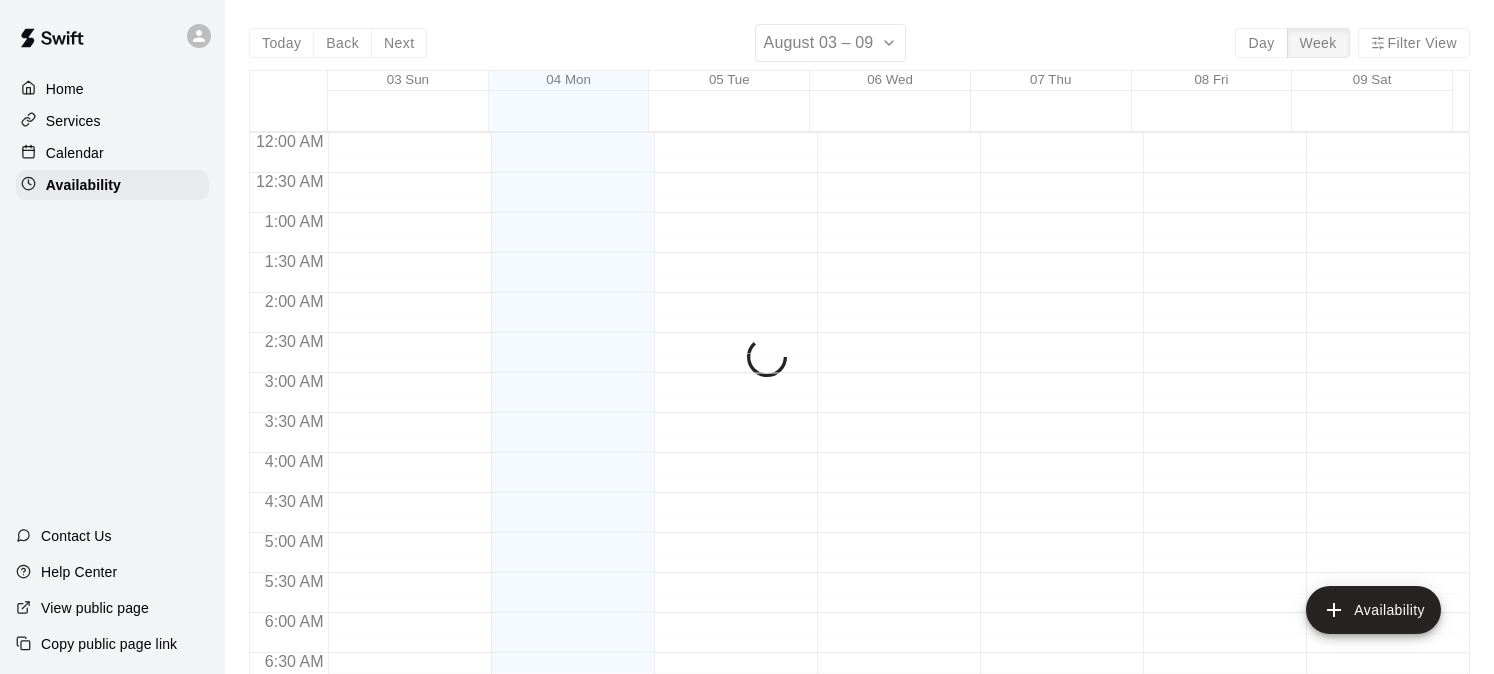 scroll, scrollTop: 0, scrollLeft: 0, axis: both 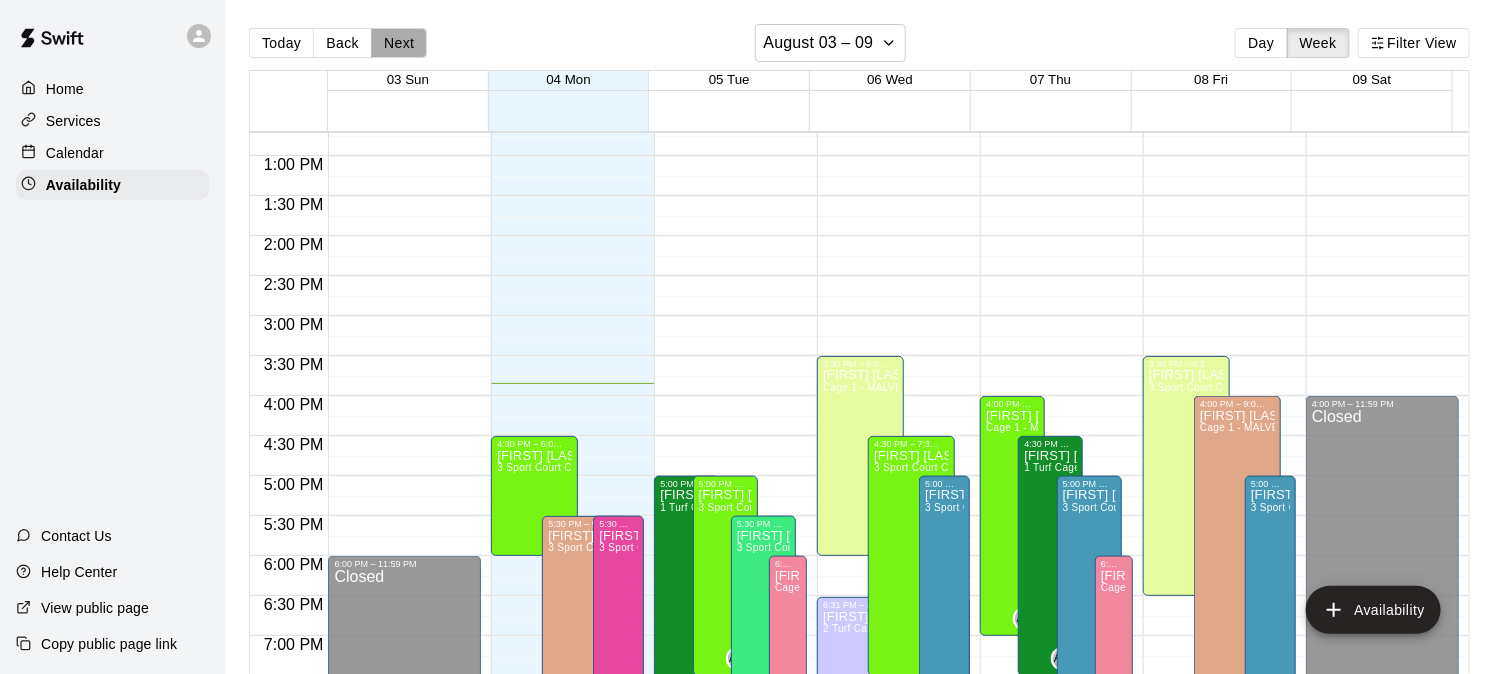 click on "Next" at bounding box center (399, 43) 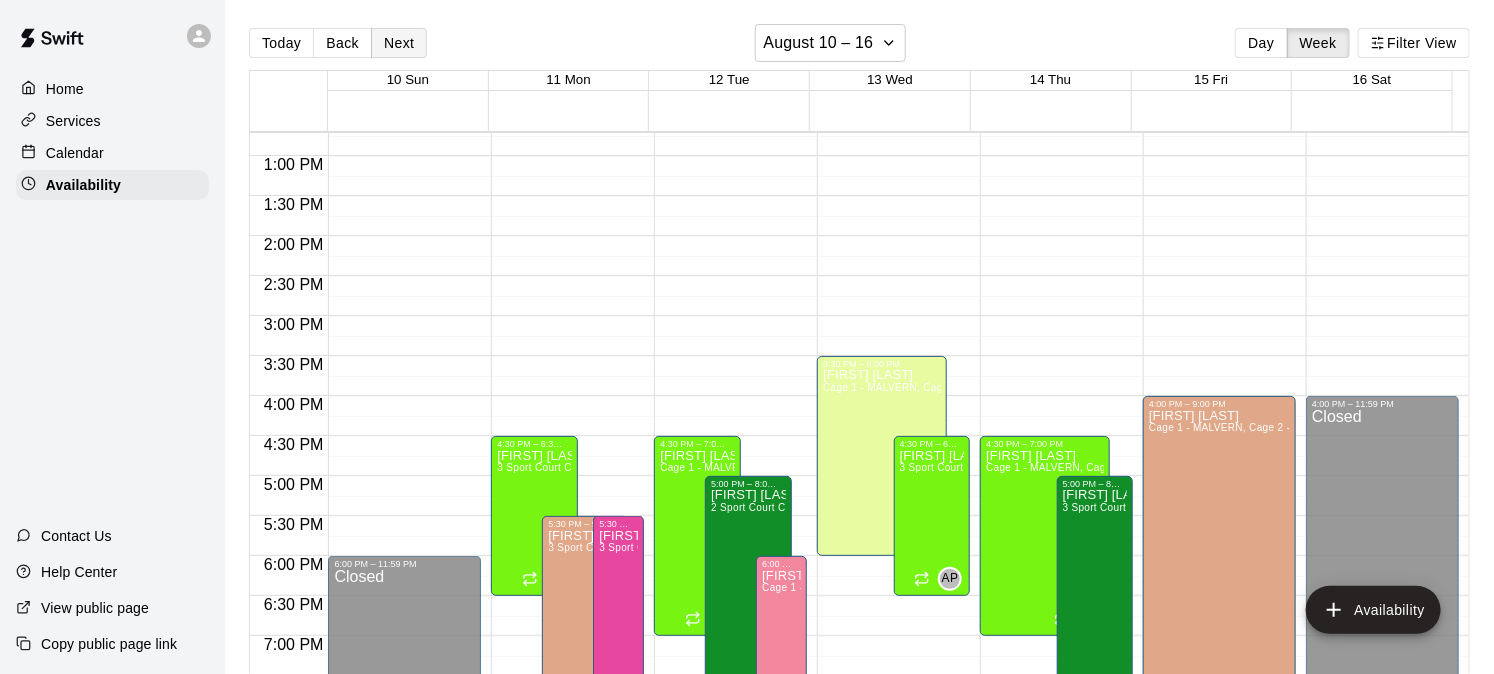 click on "Next" at bounding box center [399, 43] 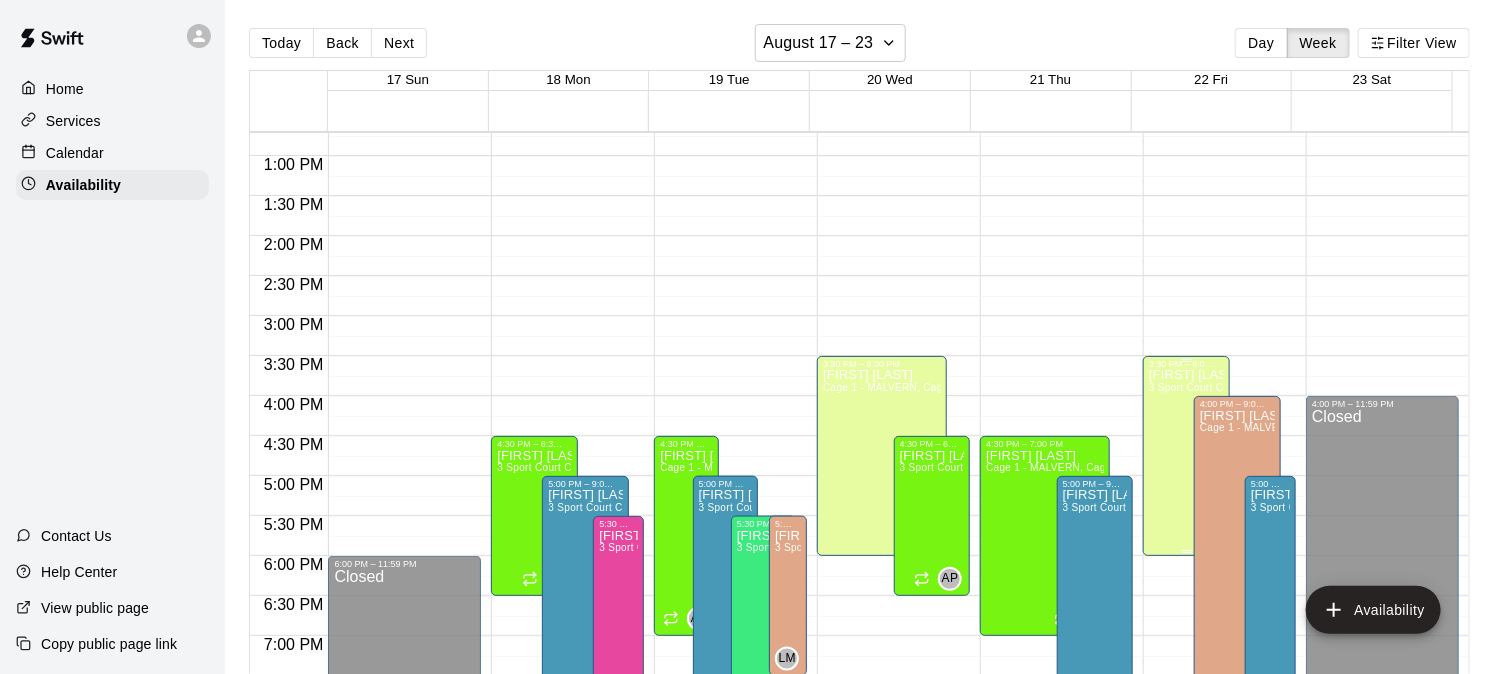click on "3 Sport Court Cage 3 - DOWNINGTOWN, 2 Sport Court Cage 2 - DOWNINGTOWN, 1 Turf Cage 1 - DOWNINGTOWN, 2 Turf Cage 2 - DOWNINGTOWN, 3 Turf Cage 3 - DOWNINGTOWN, 1 Sport Court Cage 1 - DOWNINGTOWN, HitTrax/Rapsodo Virtual Reality Rental Cage - 16'x35'" at bounding box center [1824, 387] 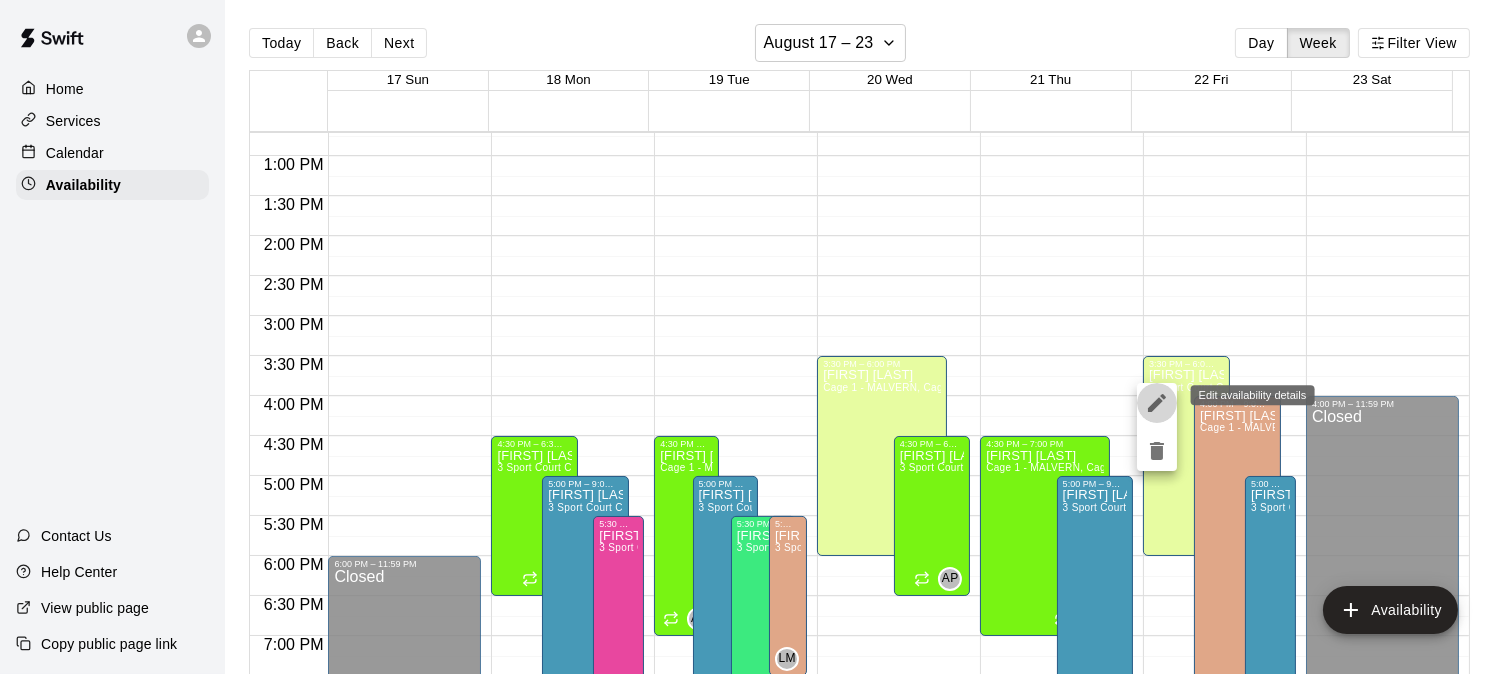 click 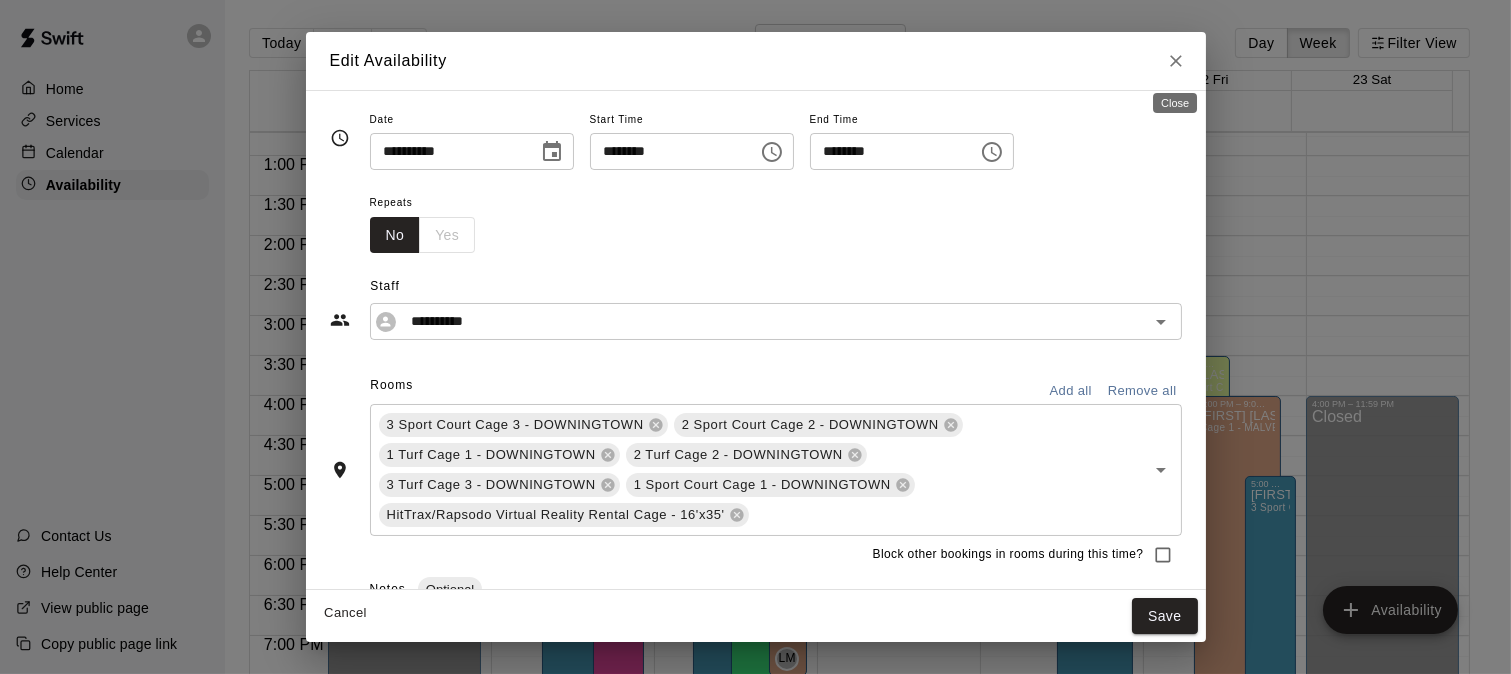 click 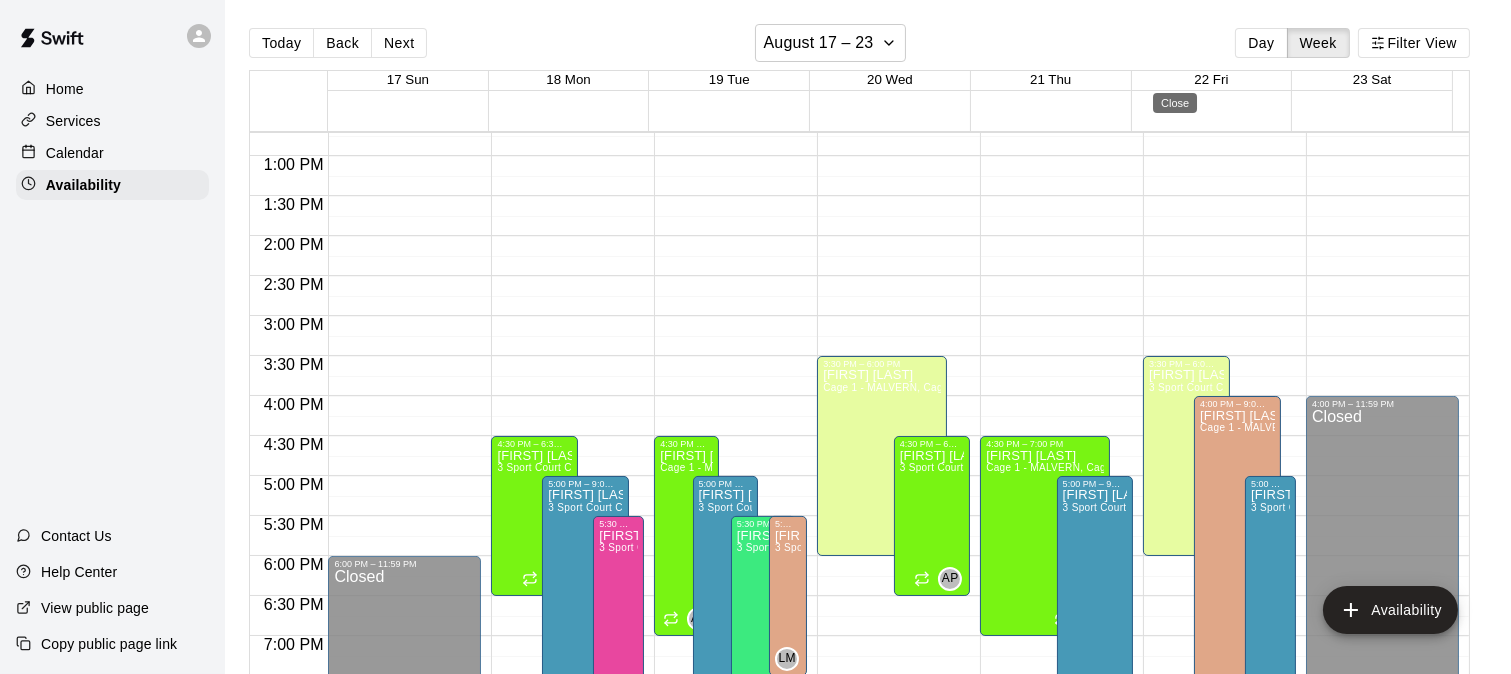 type on "**********" 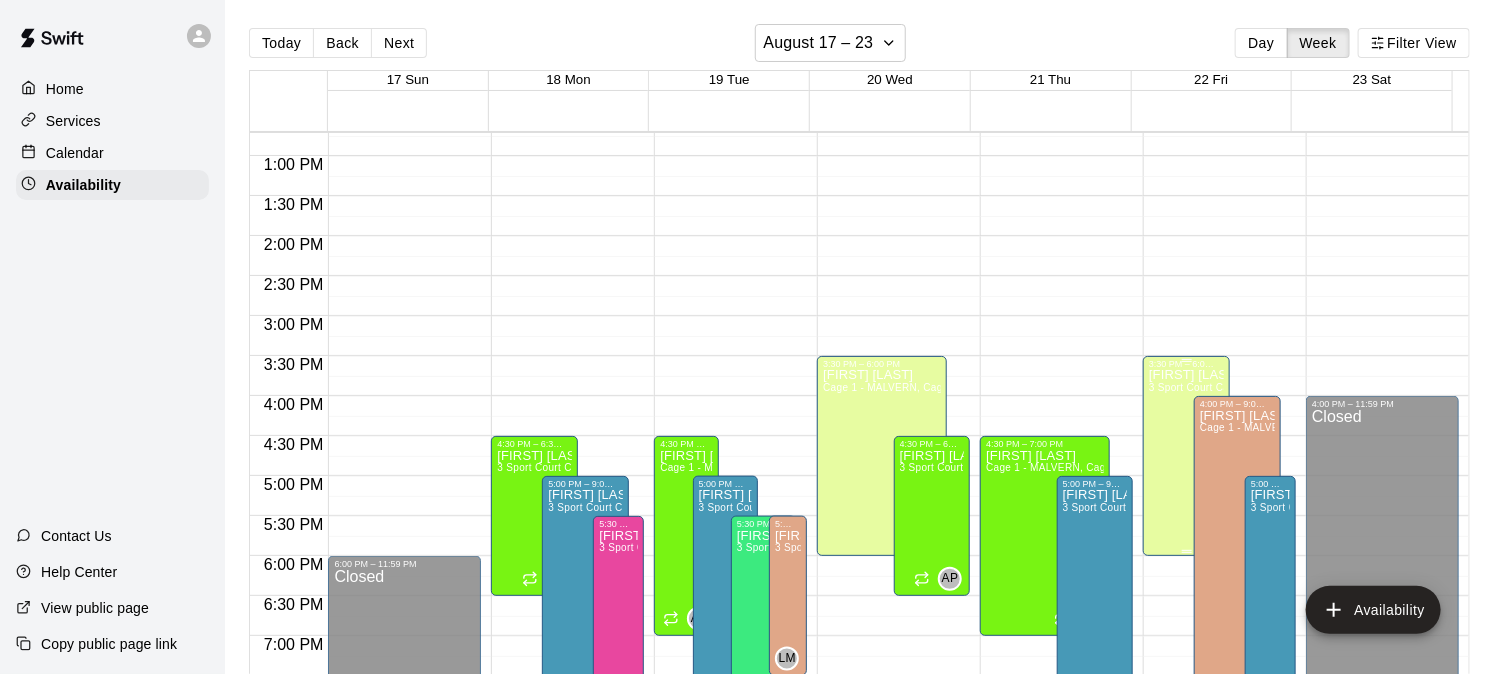 click on "3 Sport Court Cage 3 - DOWNINGTOWN, 2 Sport Court Cage 2 - DOWNINGTOWN, 1 Turf Cage 1 - DOWNINGTOWN, 2 Turf Cage 2 - DOWNINGTOWN, 3 Turf Cage 3 - DOWNINGTOWN, 1 Sport Court Cage 1 - DOWNINGTOWN, HitTrax/Rapsodo Virtual Reality Rental Cage - 16'x35'" at bounding box center [1824, 387] 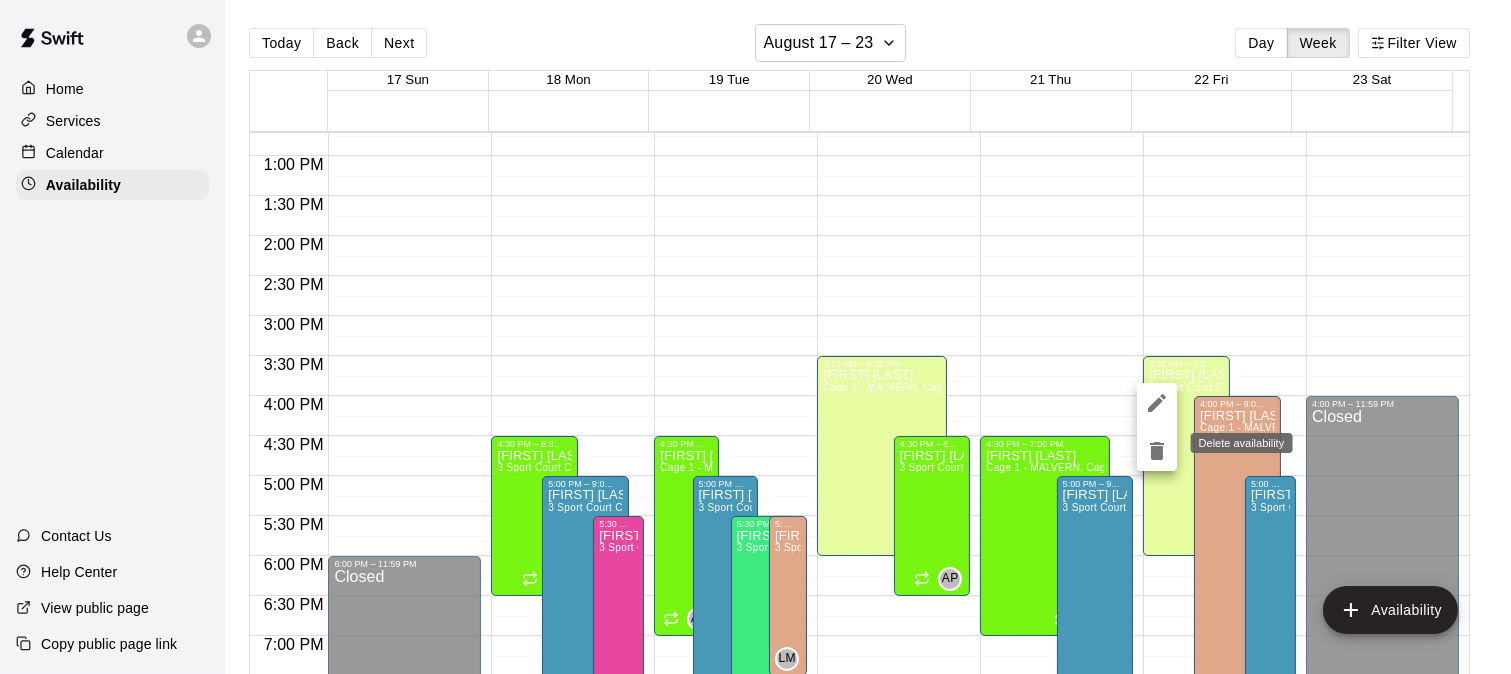 click 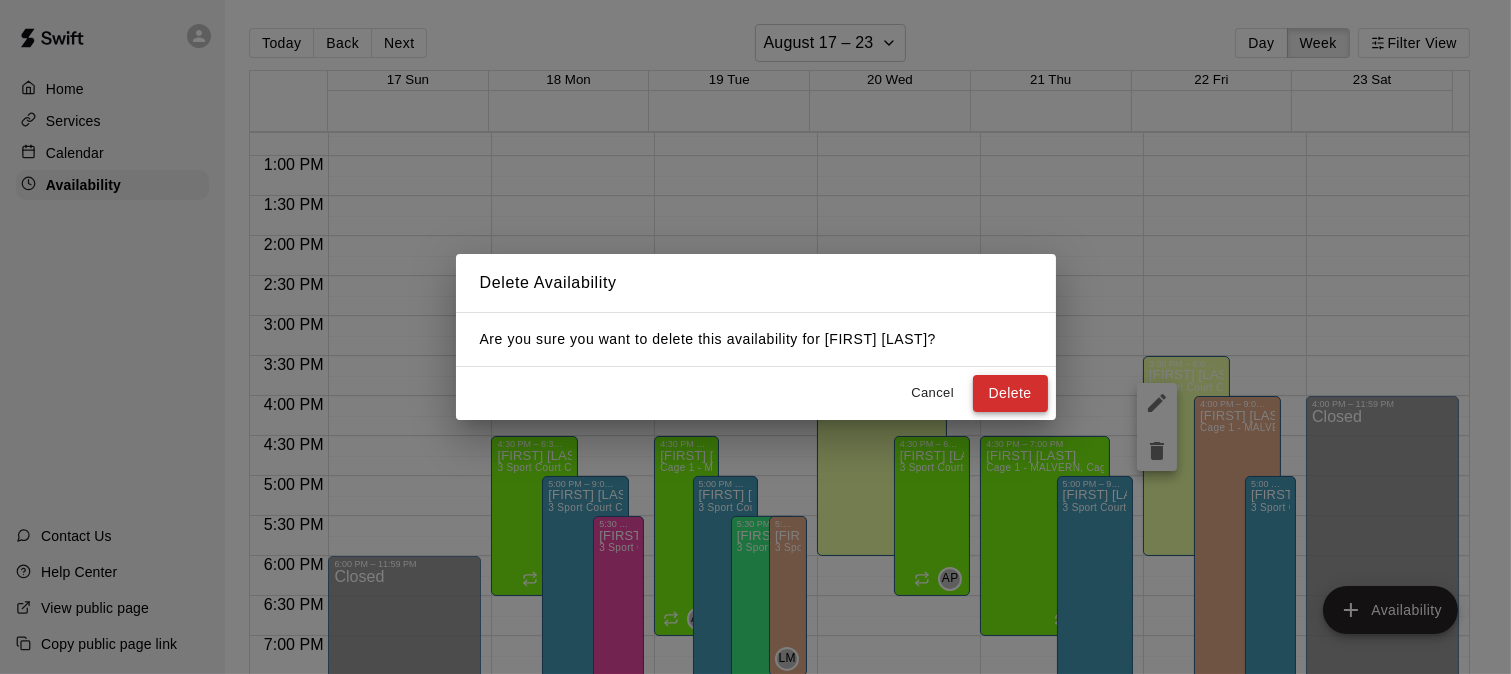 click on "Delete" at bounding box center [1010, 393] 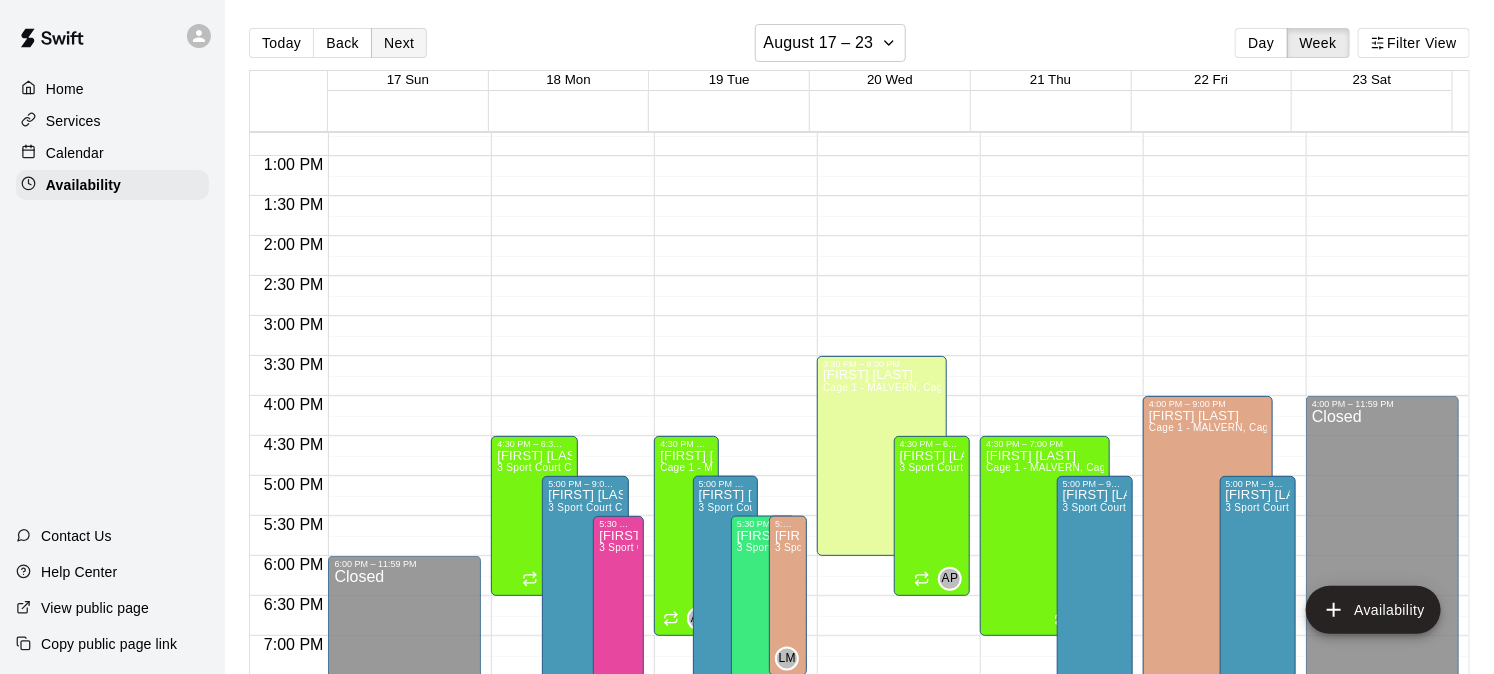 click on "Next" at bounding box center [399, 43] 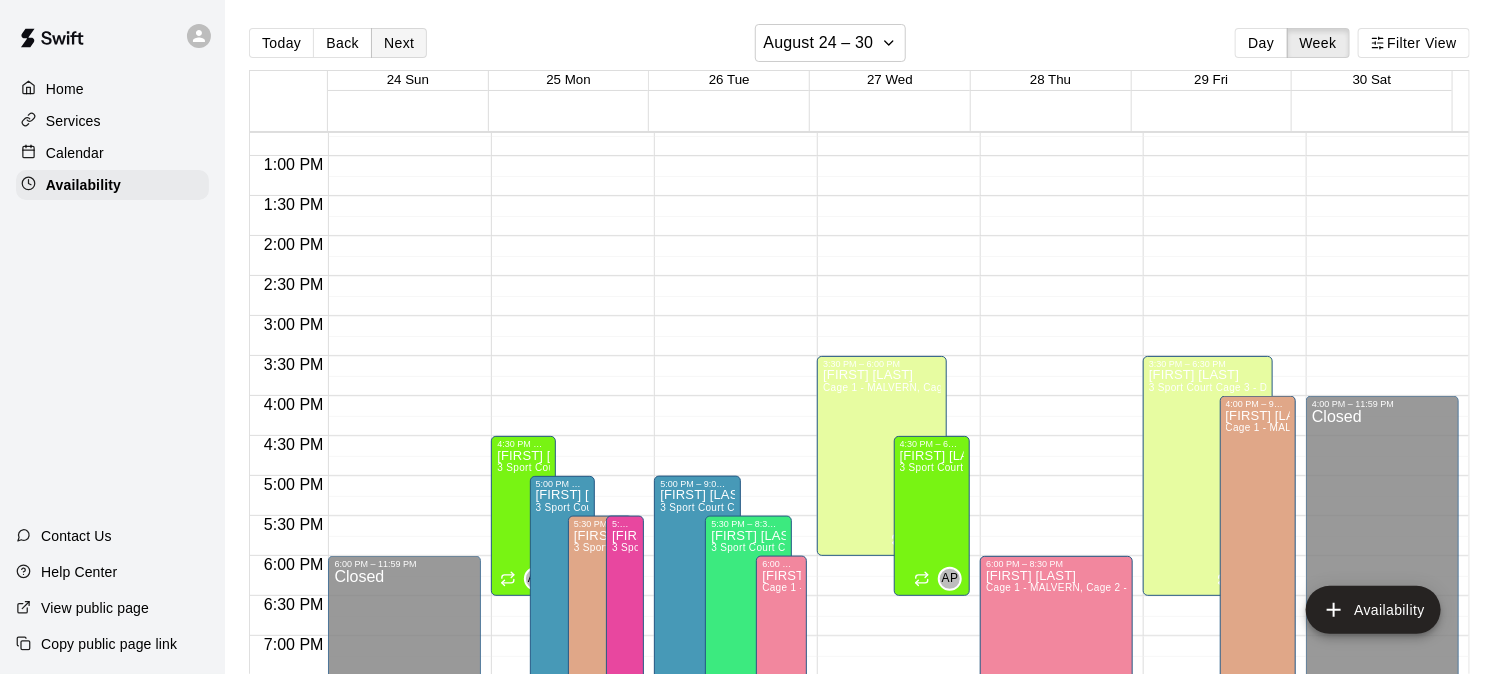 click on "Next" at bounding box center [399, 43] 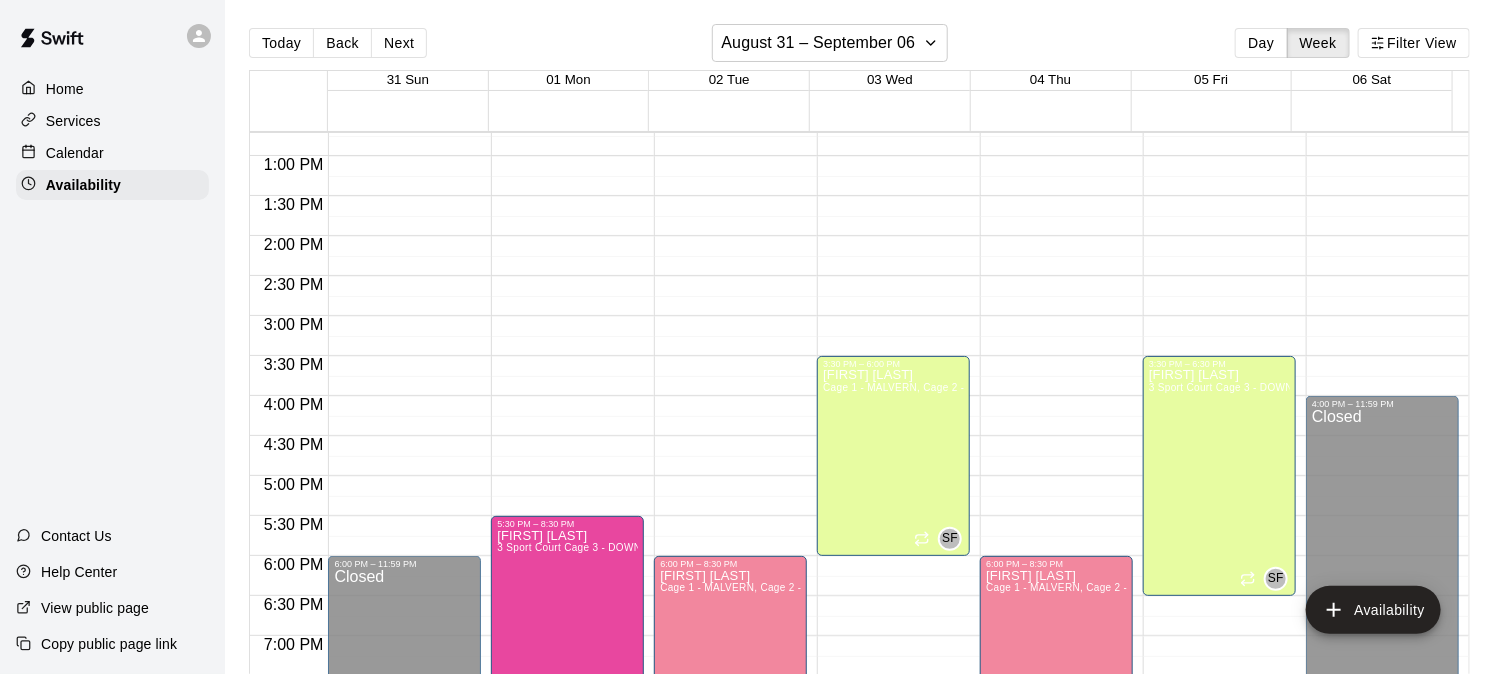 click on "Next" at bounding box center (399, 43) 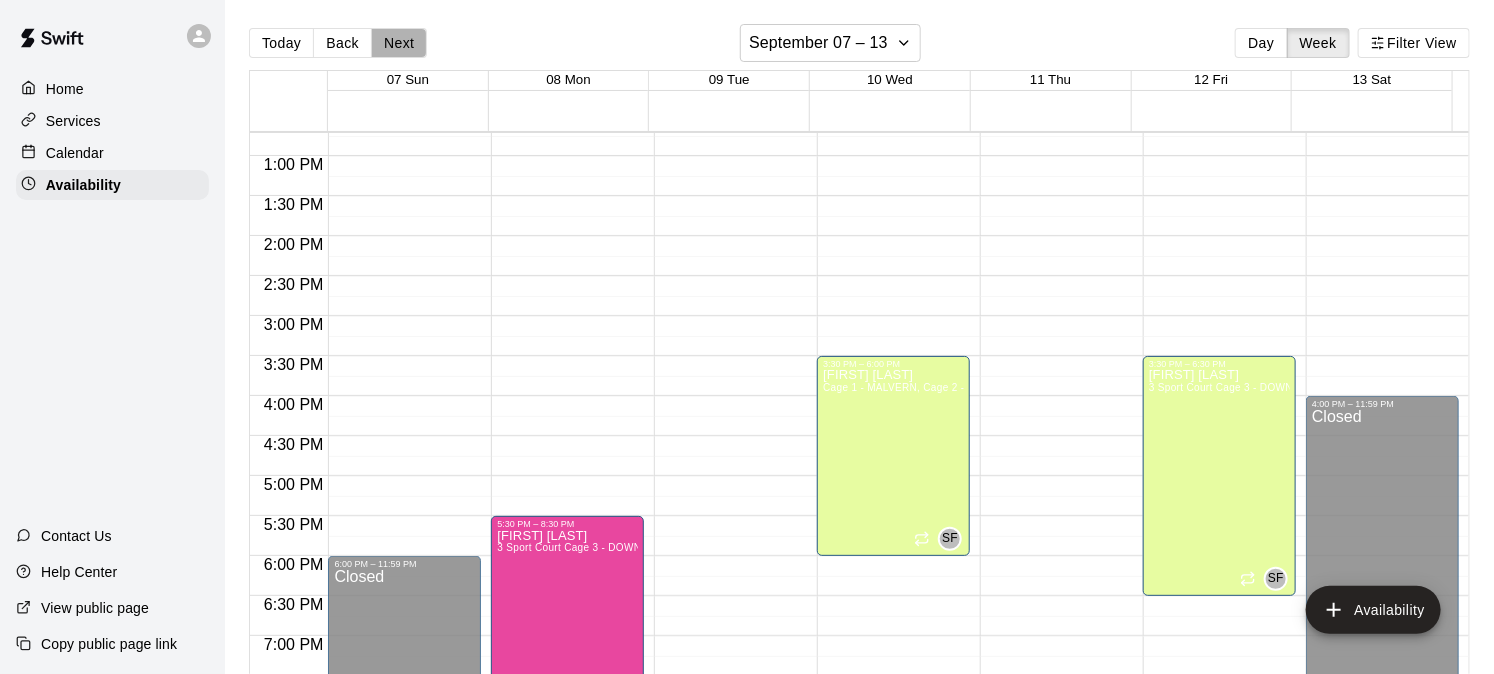 click on "Next" at bounding box center [399, 43] 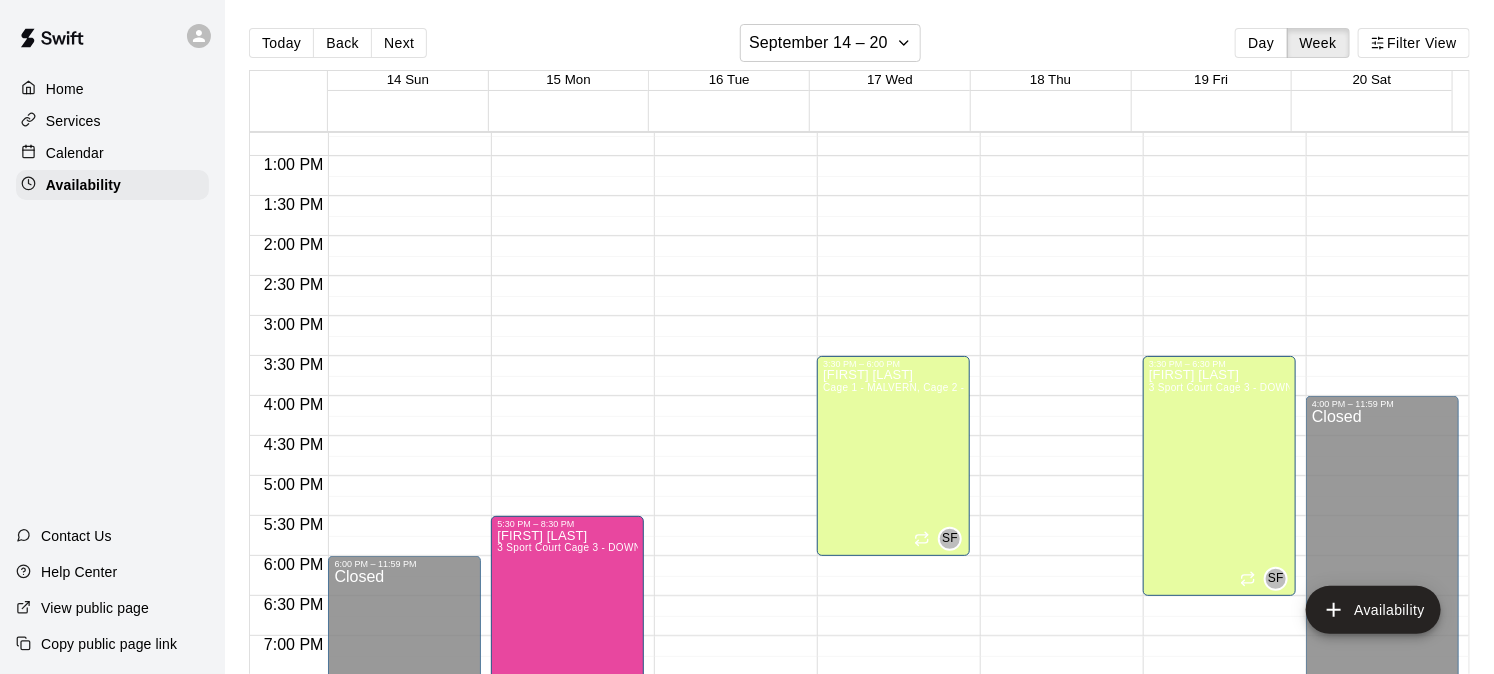 click on "Next" at bounding box center (399, 43) 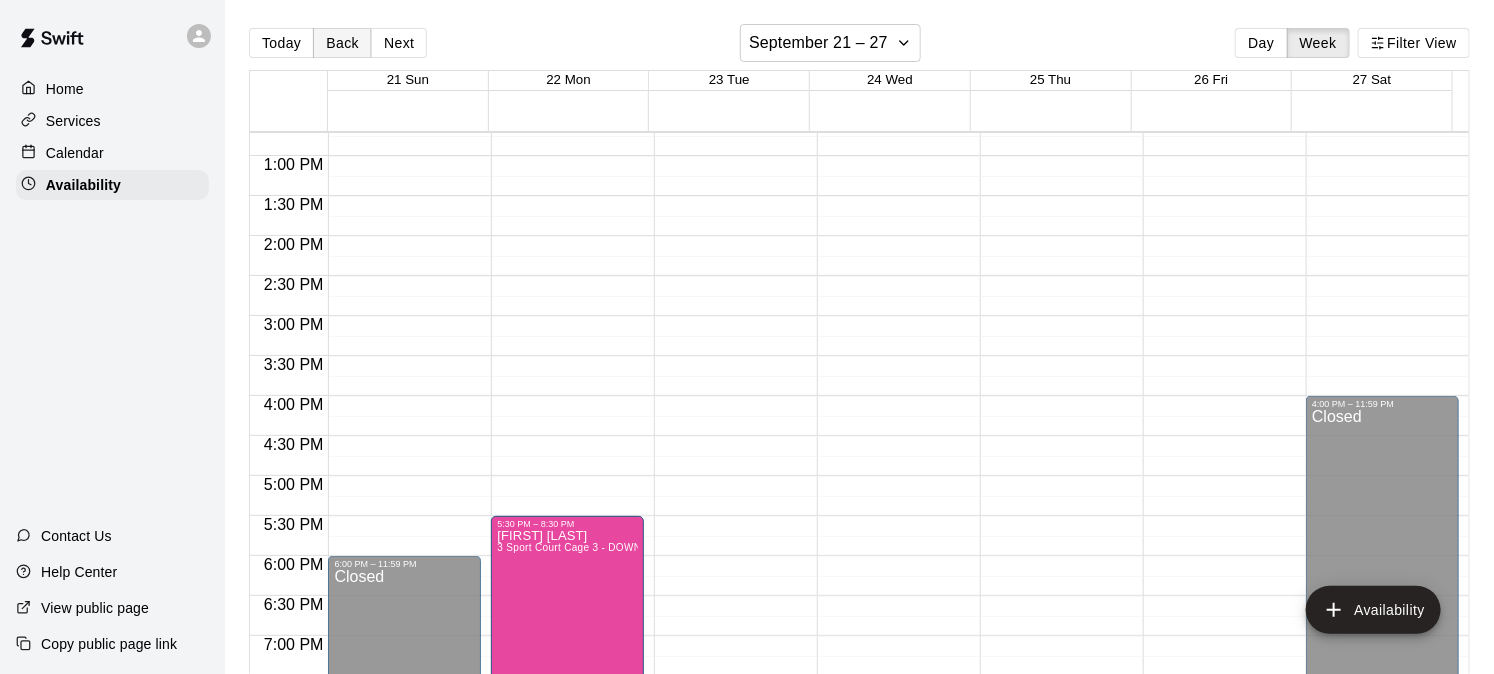 click on "Back" at bounding box center (342, 43) 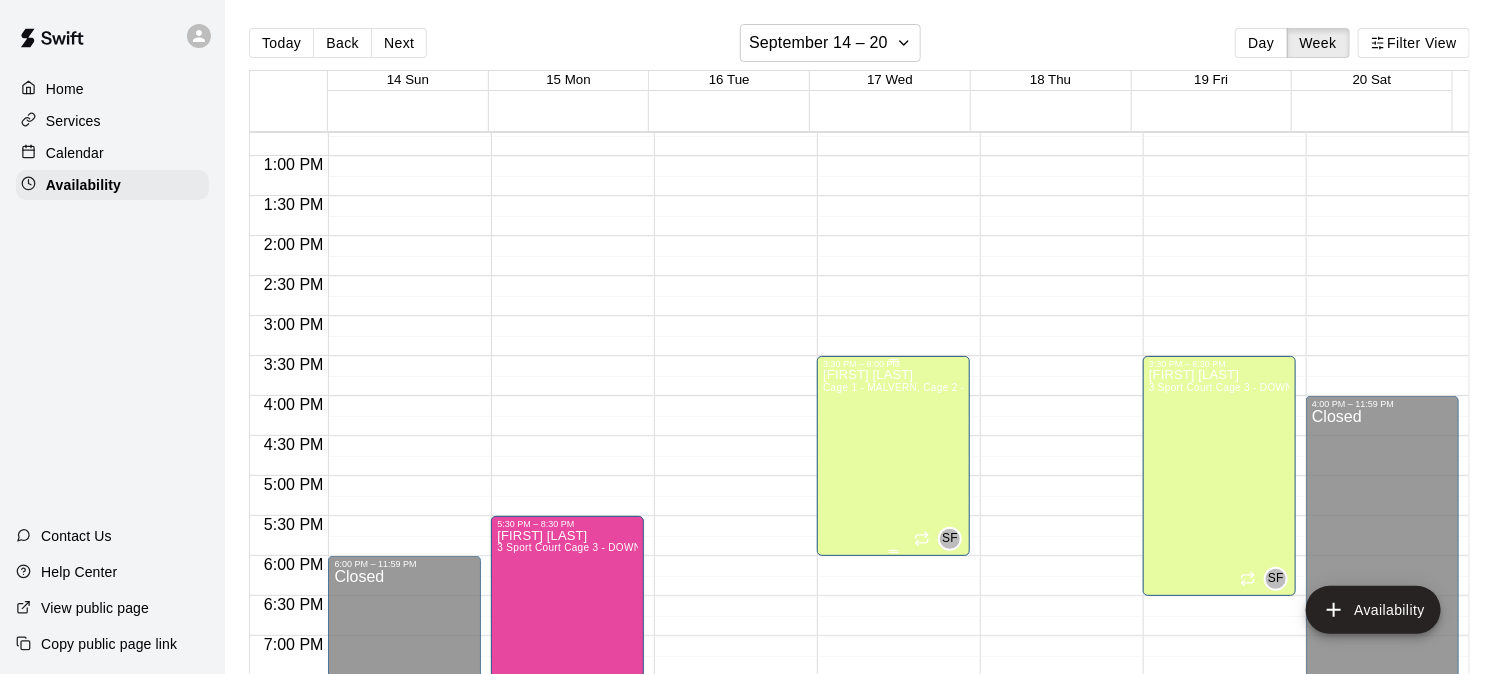 click on "[FIRST] [LAST] Cage 1 - MALVERN, Cage 2 - MALVERN" at bounding box center (893, 706) 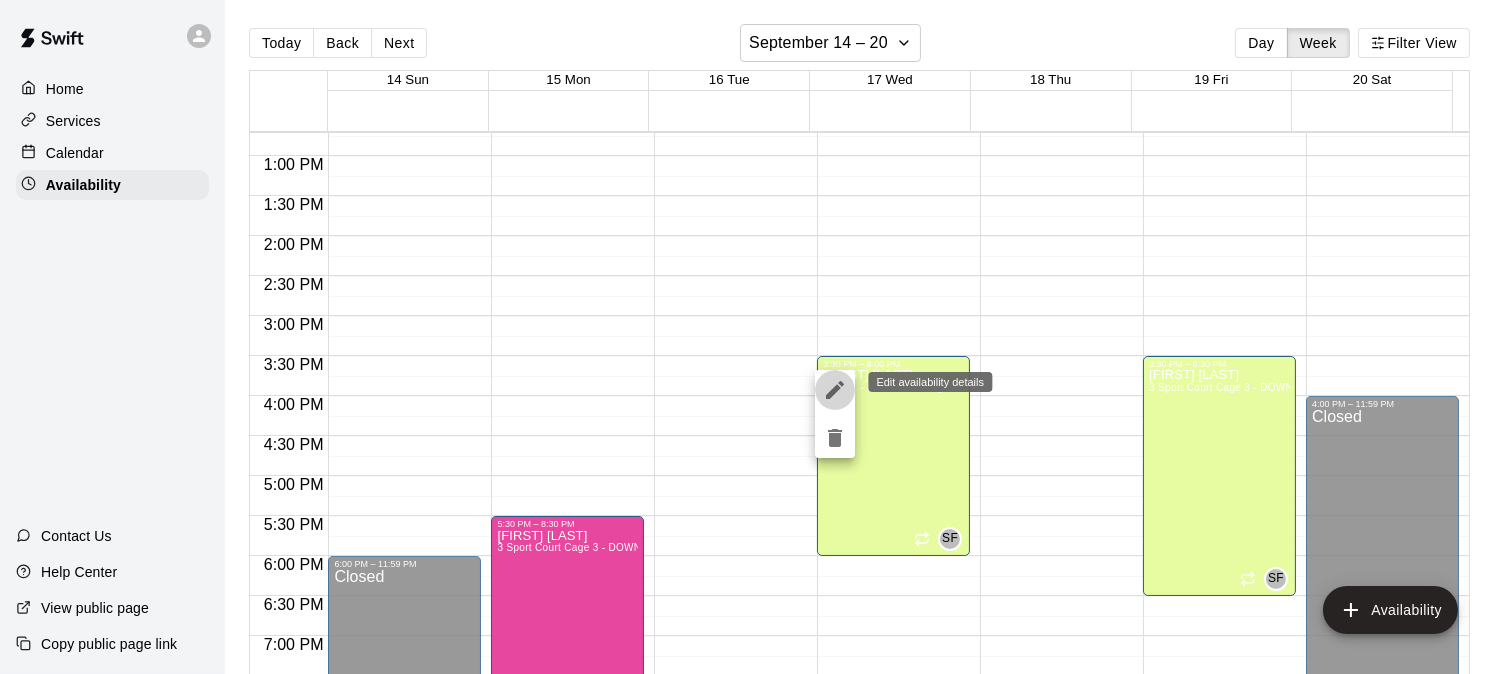 click 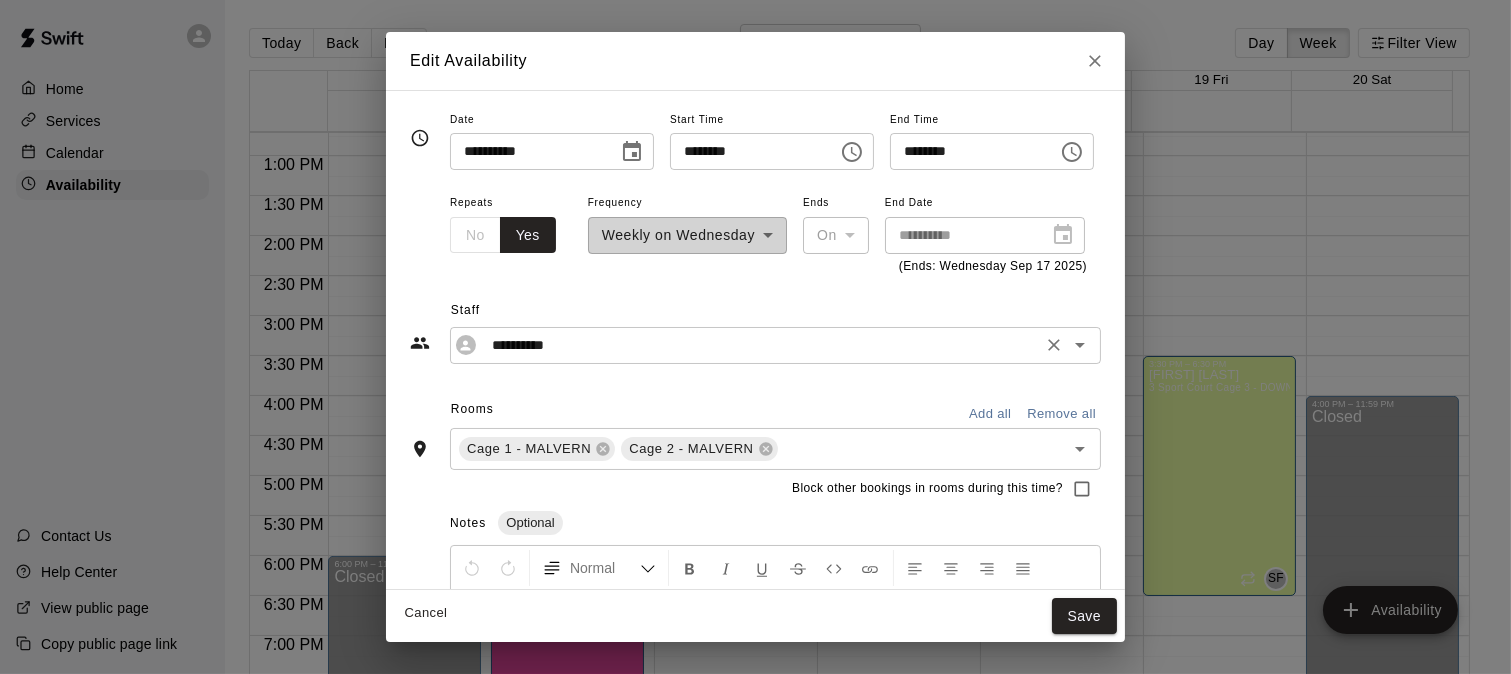 click on "**********" at bounding box center [760, 345] 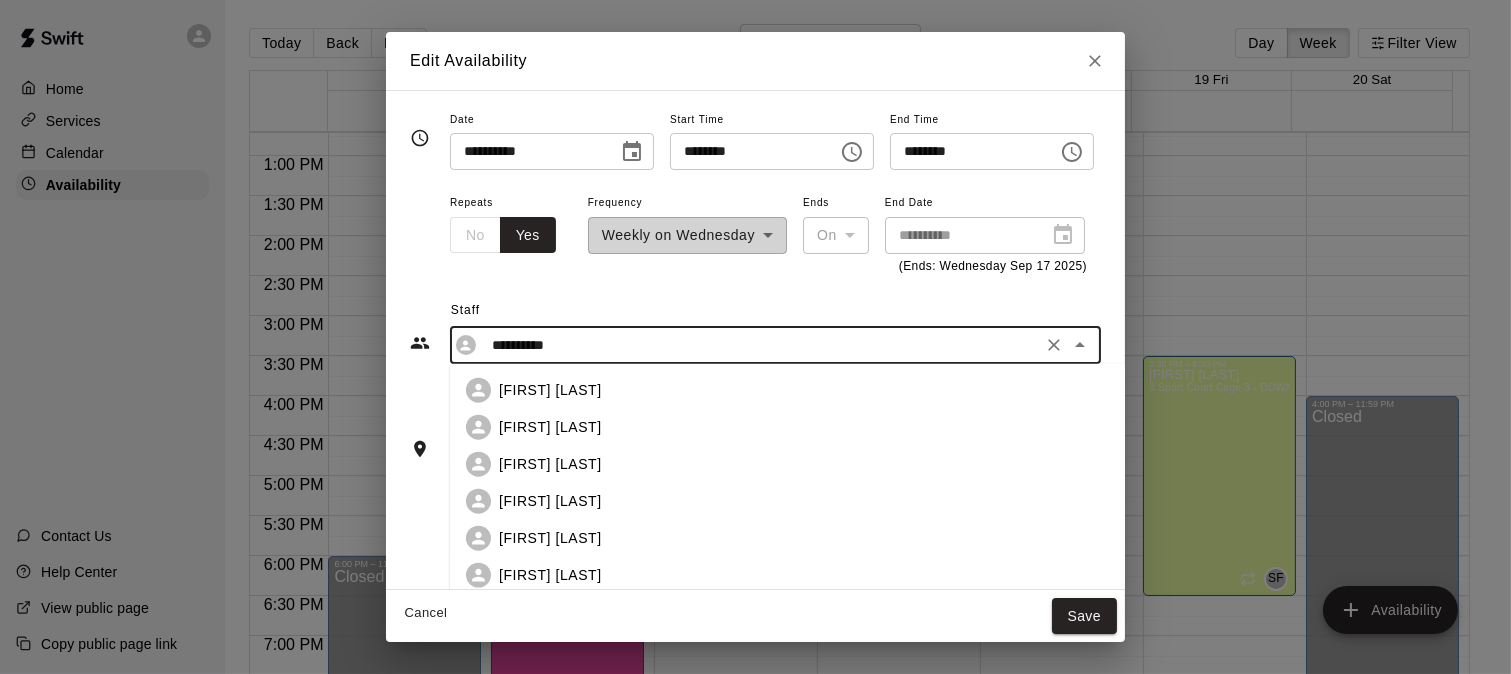 scroll, scrollTop: 810, scrollLeft: 0, axis: vertical 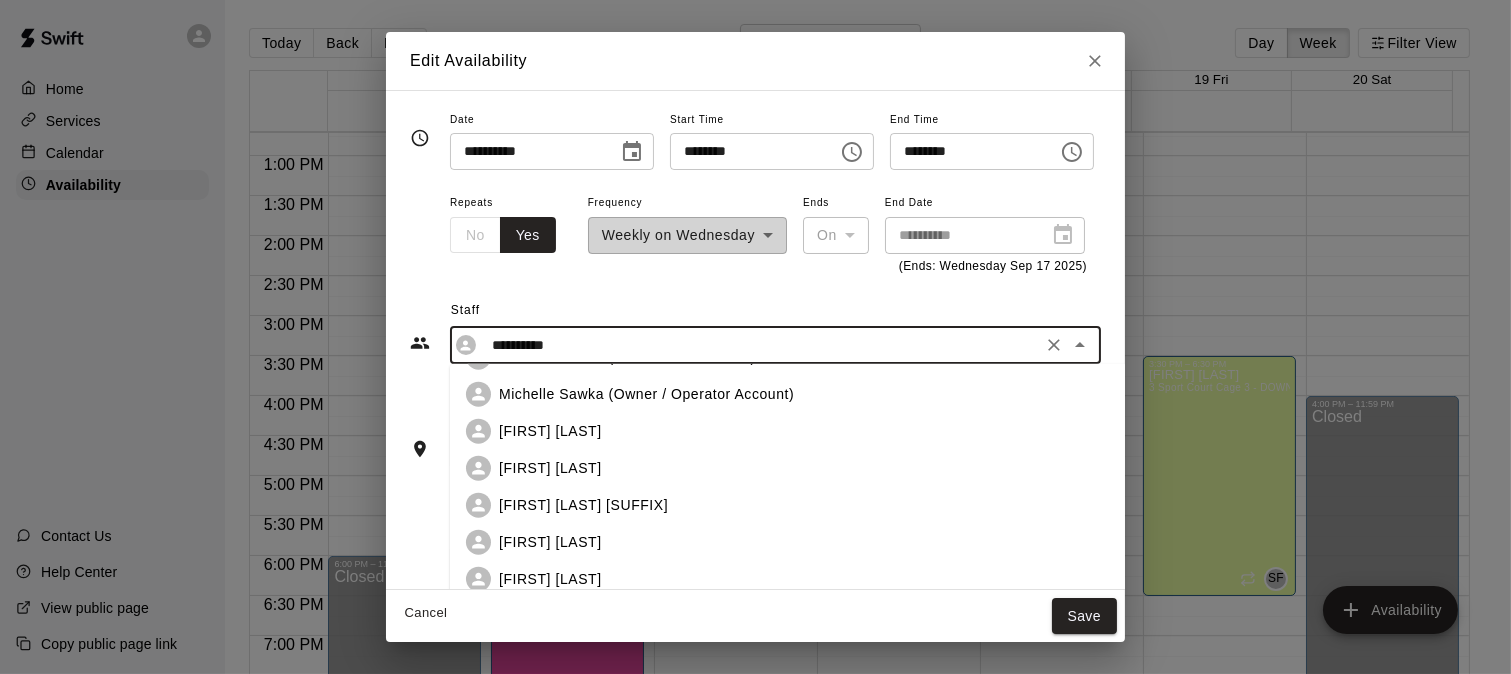 click on "**********" at bounding box center (985, 235) 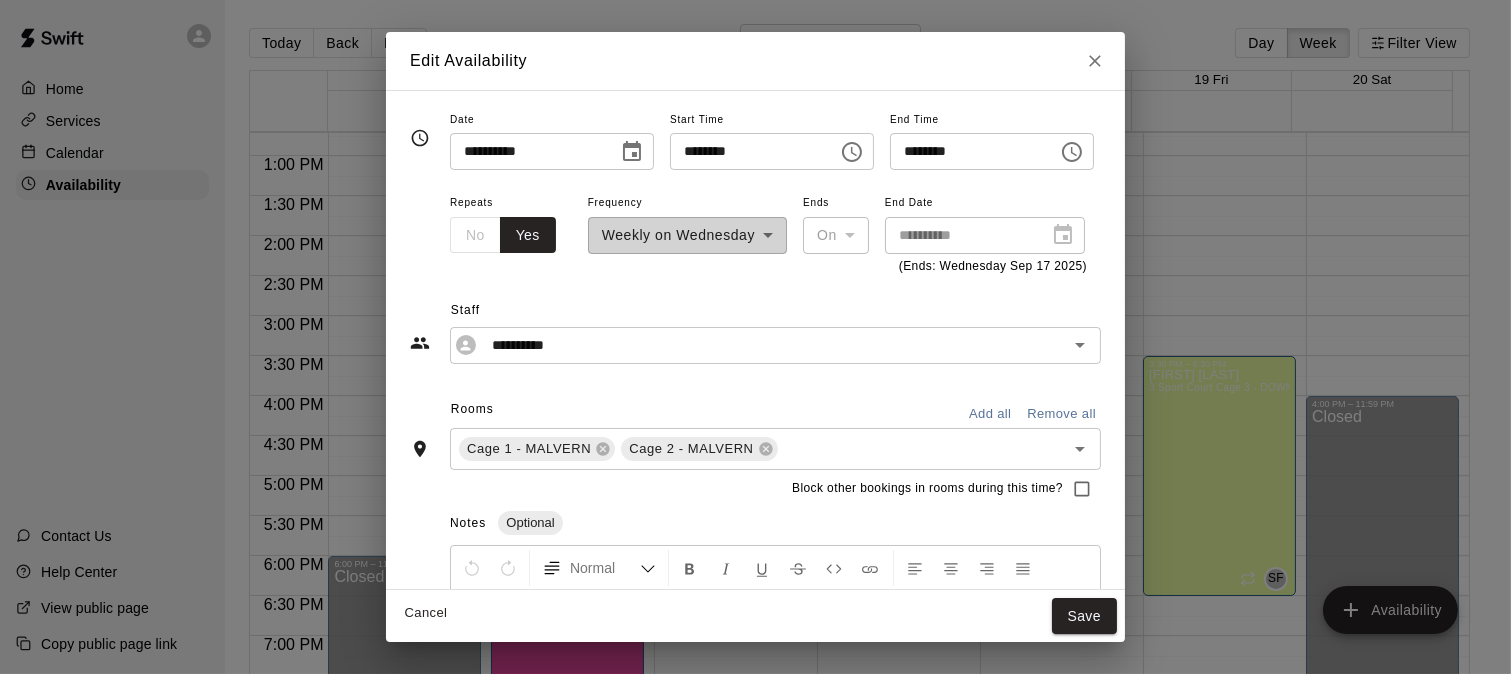 click on "**********" at bounding box center (985, 235) 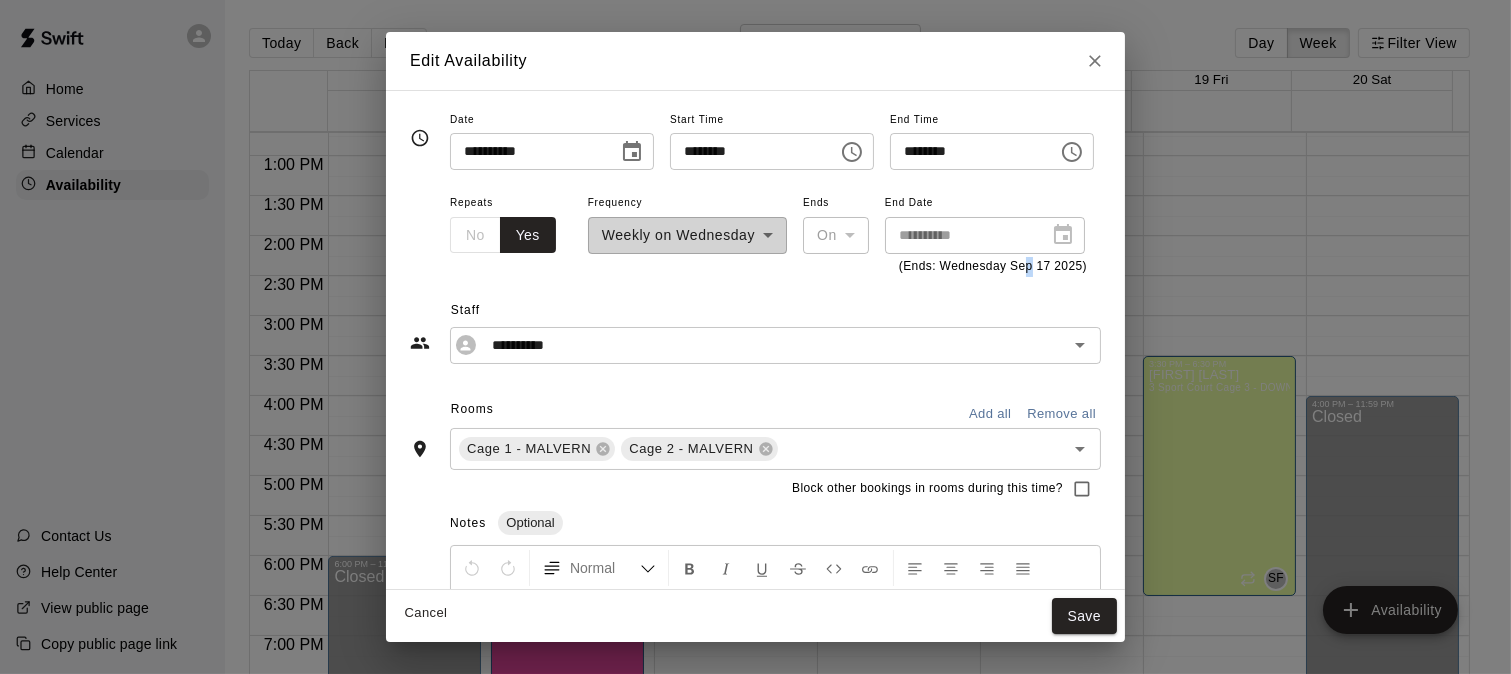 click on "(Ends: Wednesday Sep 17 2025)" at bounding box center (993, 267) 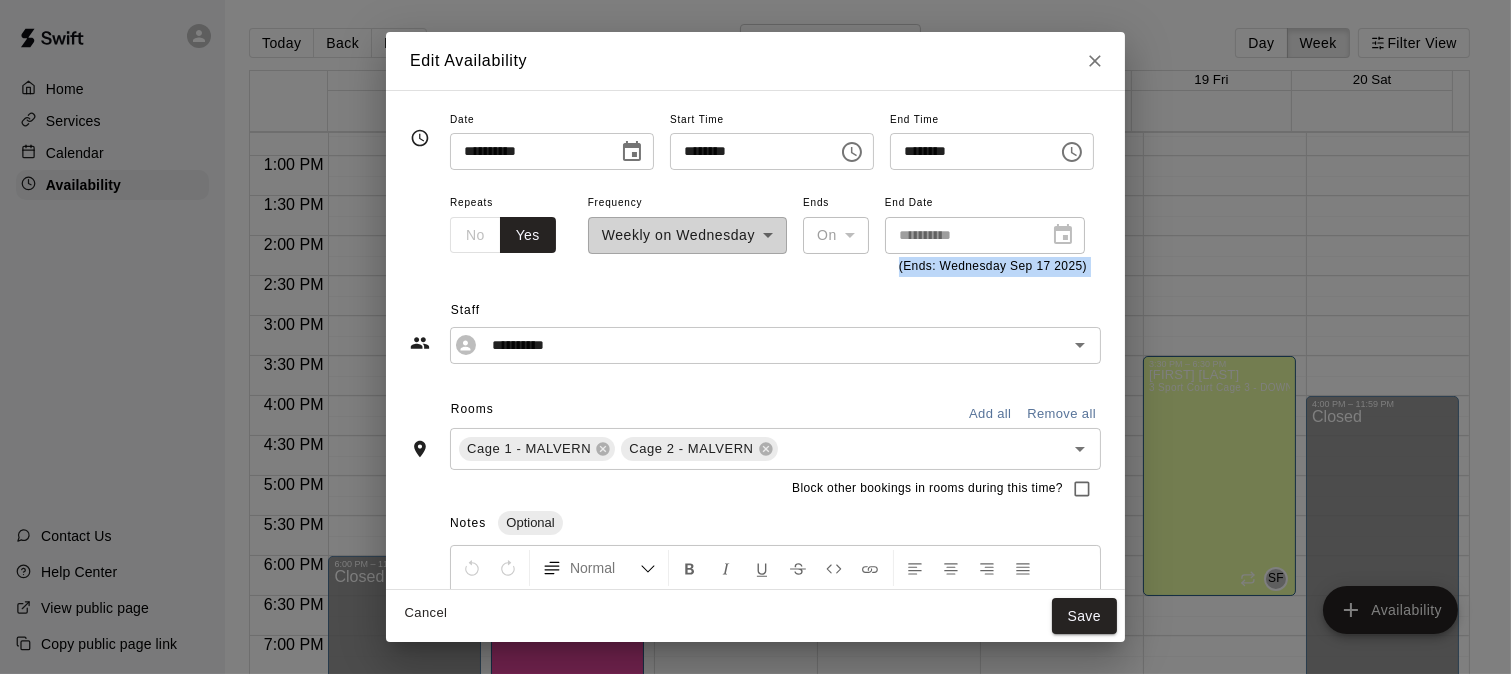 click on "(Ends: Wednesday Sep 17 2025)" at bounding box center [993, 267] 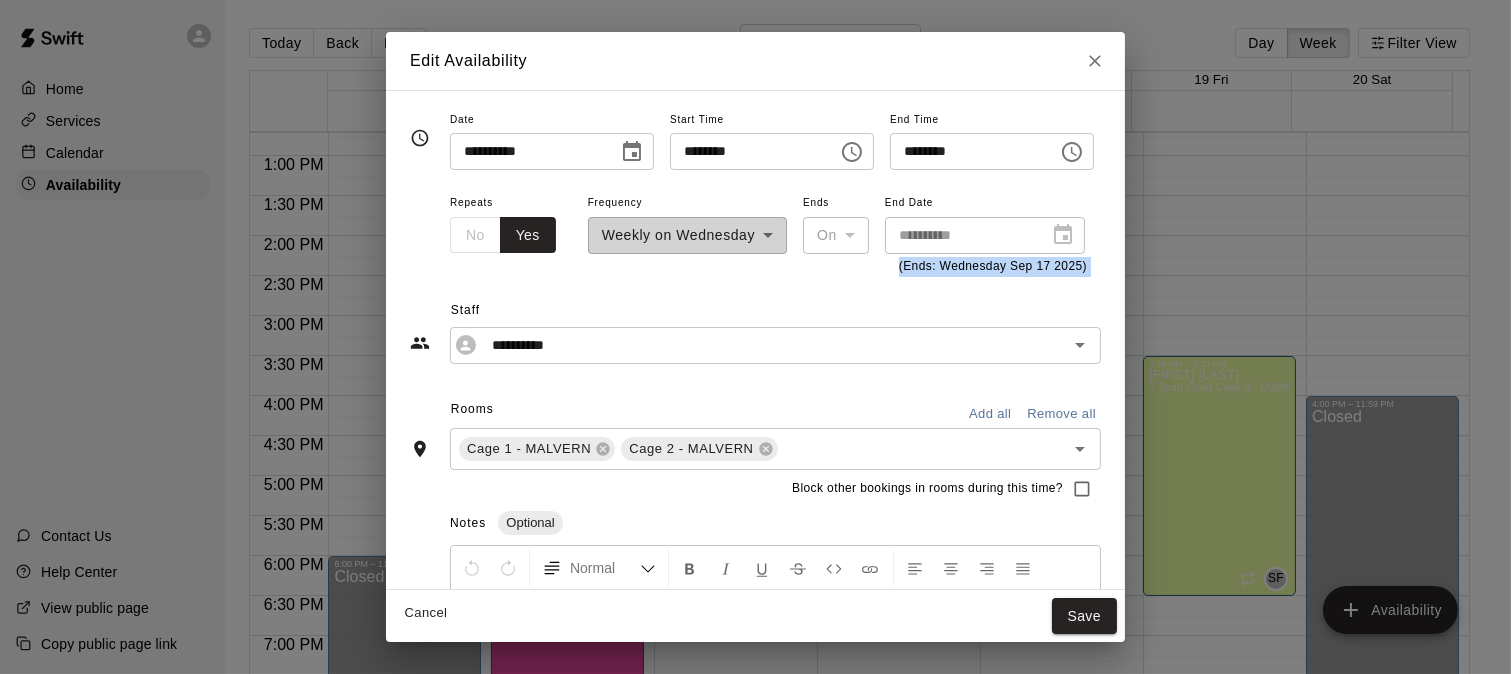 click on "(Ends: Wednesday Sep 17 2025)" at bounding box center (993, 267) 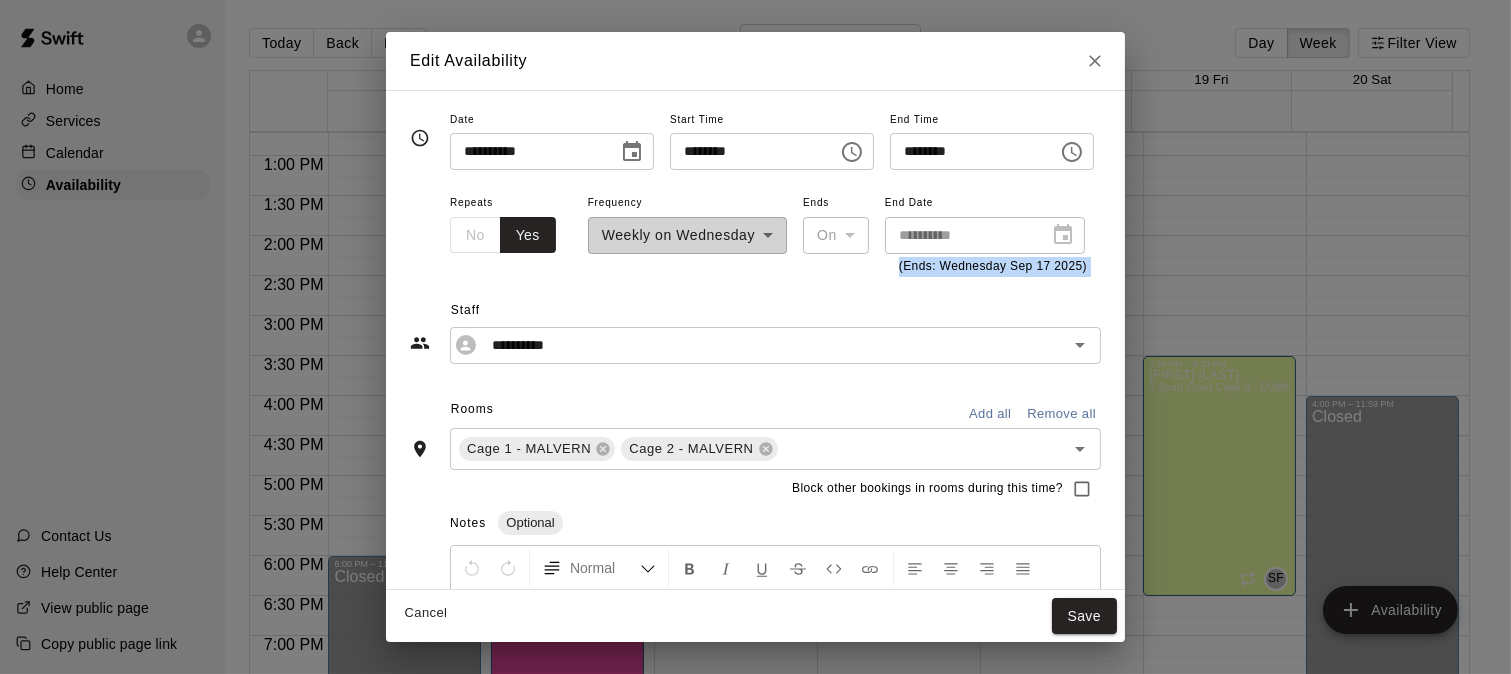 click on "(Ends: Wednesday Sep 17 2025)" at bounding box center [993, 267] 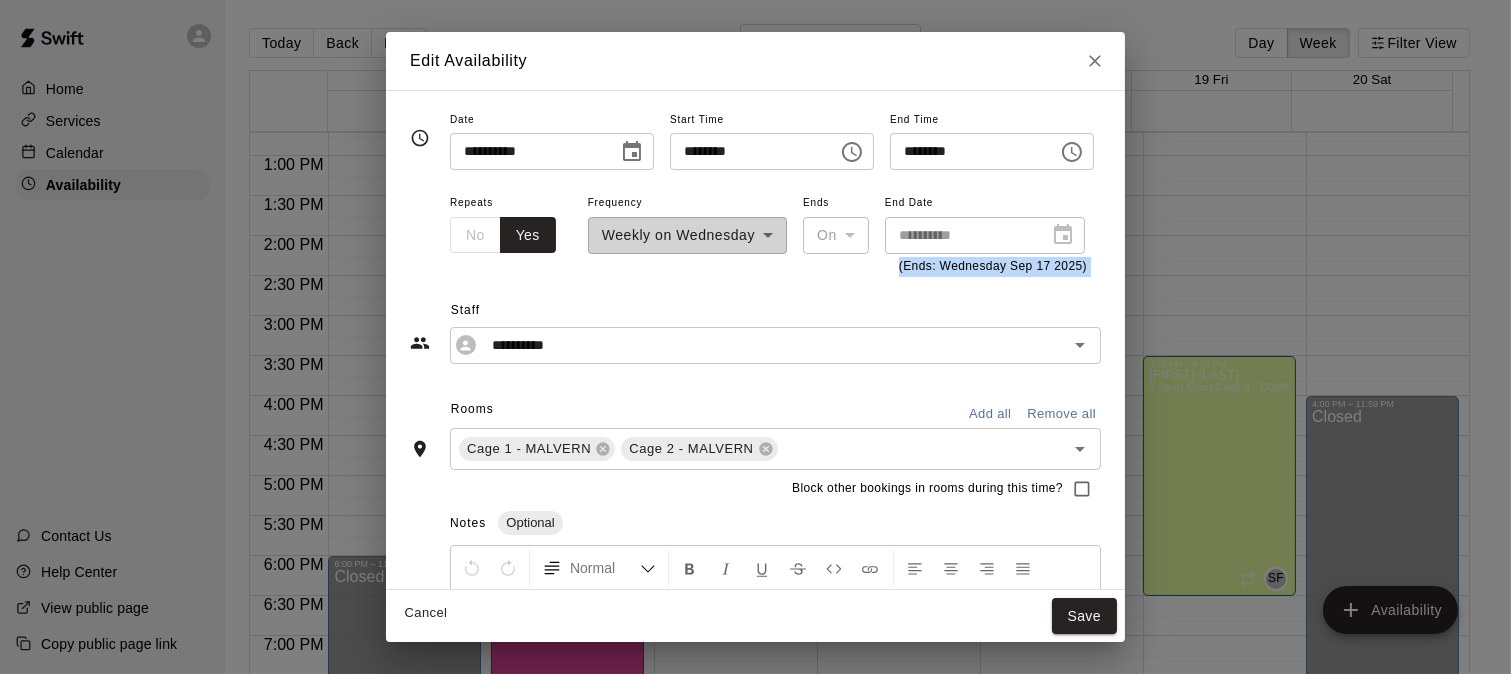 click on "(Ends: Wednesday Sep 17 2025)" at bounding box center [993, 267] 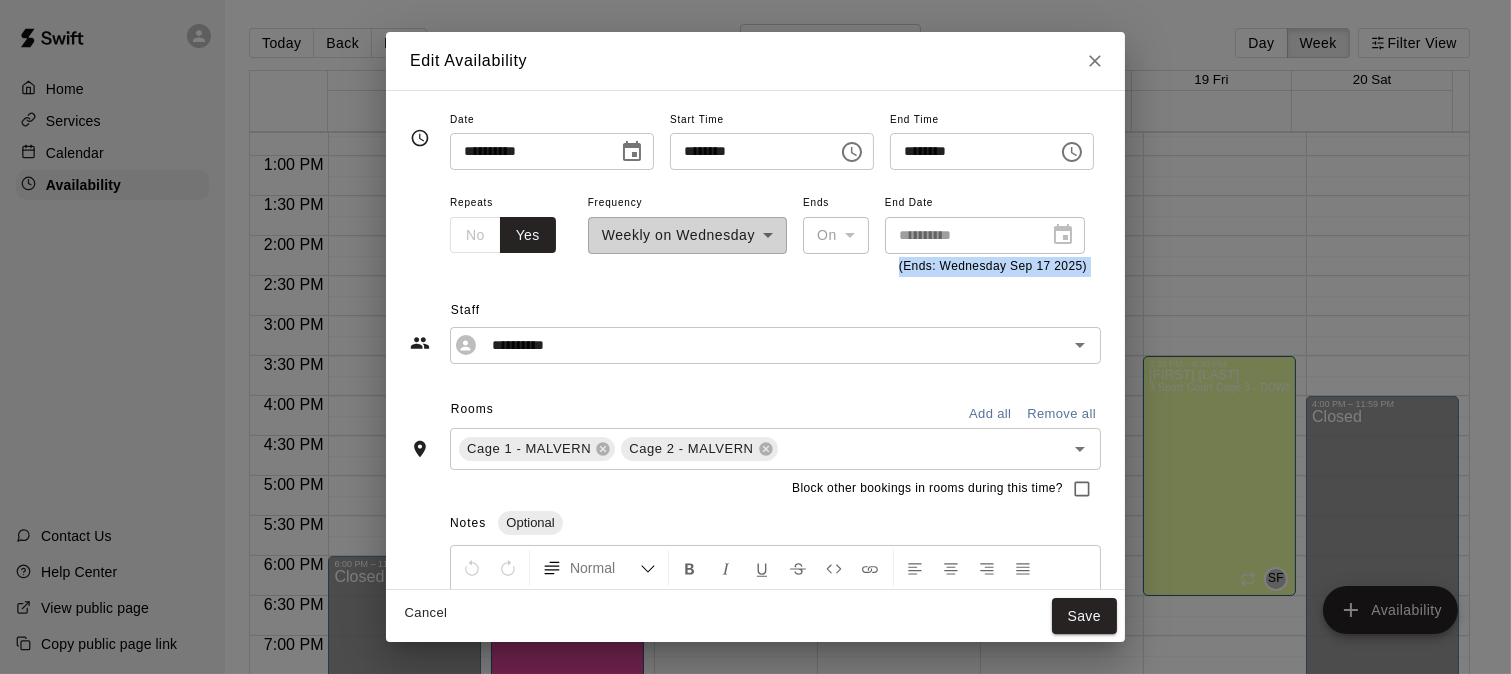 click on "(Ends: Wednesday Sep 17 2025)" at bounding box center [993, 267] 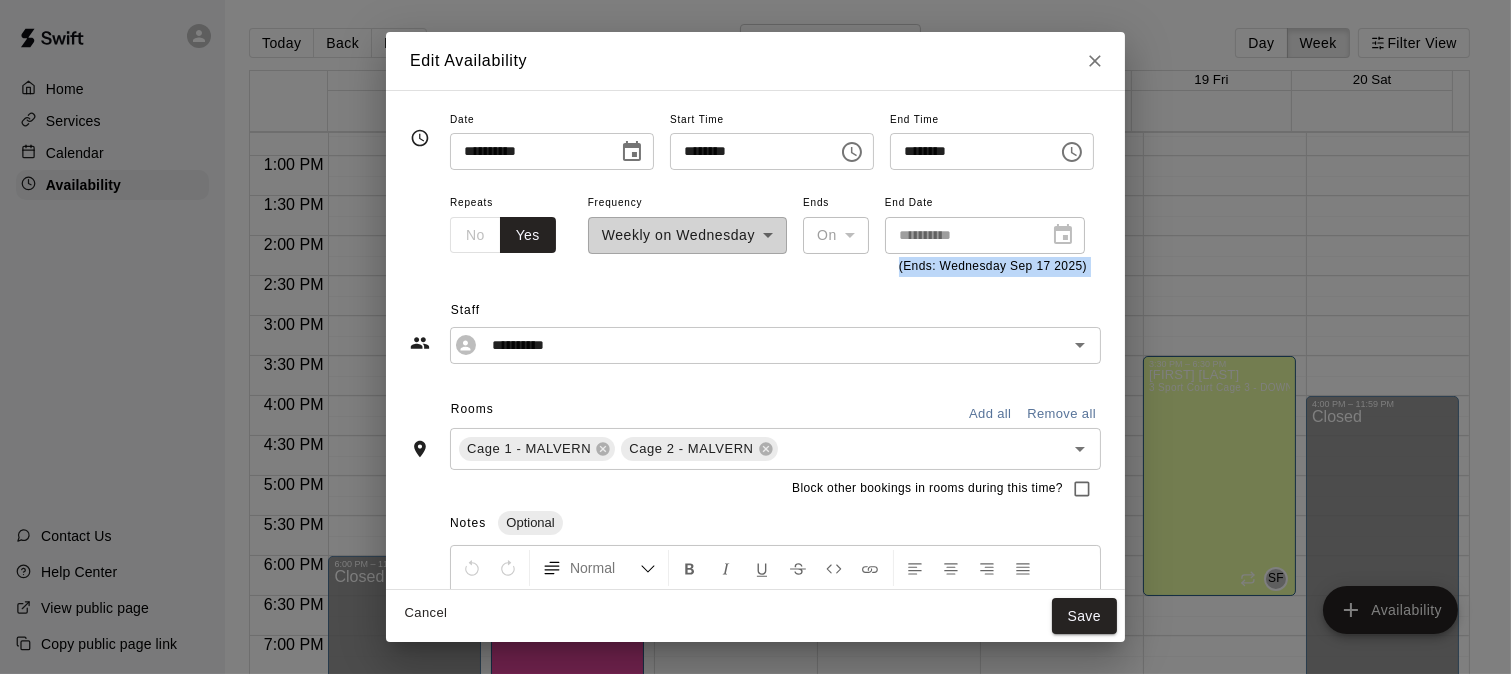 click on "(Ends: Wednesday Sep 17 2025)" at bounding box center (993, 267) 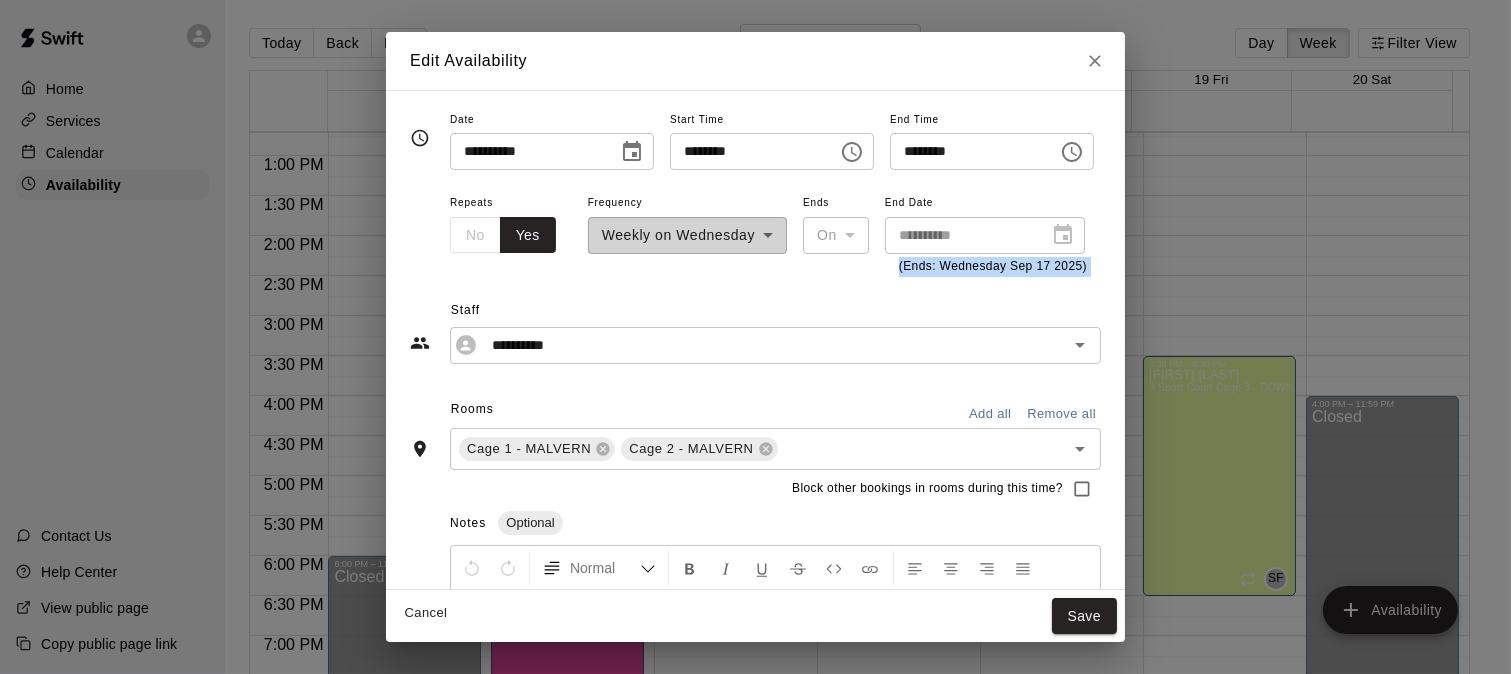 click on "(Ends: Wednesday Sep 17 2025)" at bounding box center [993, 267] 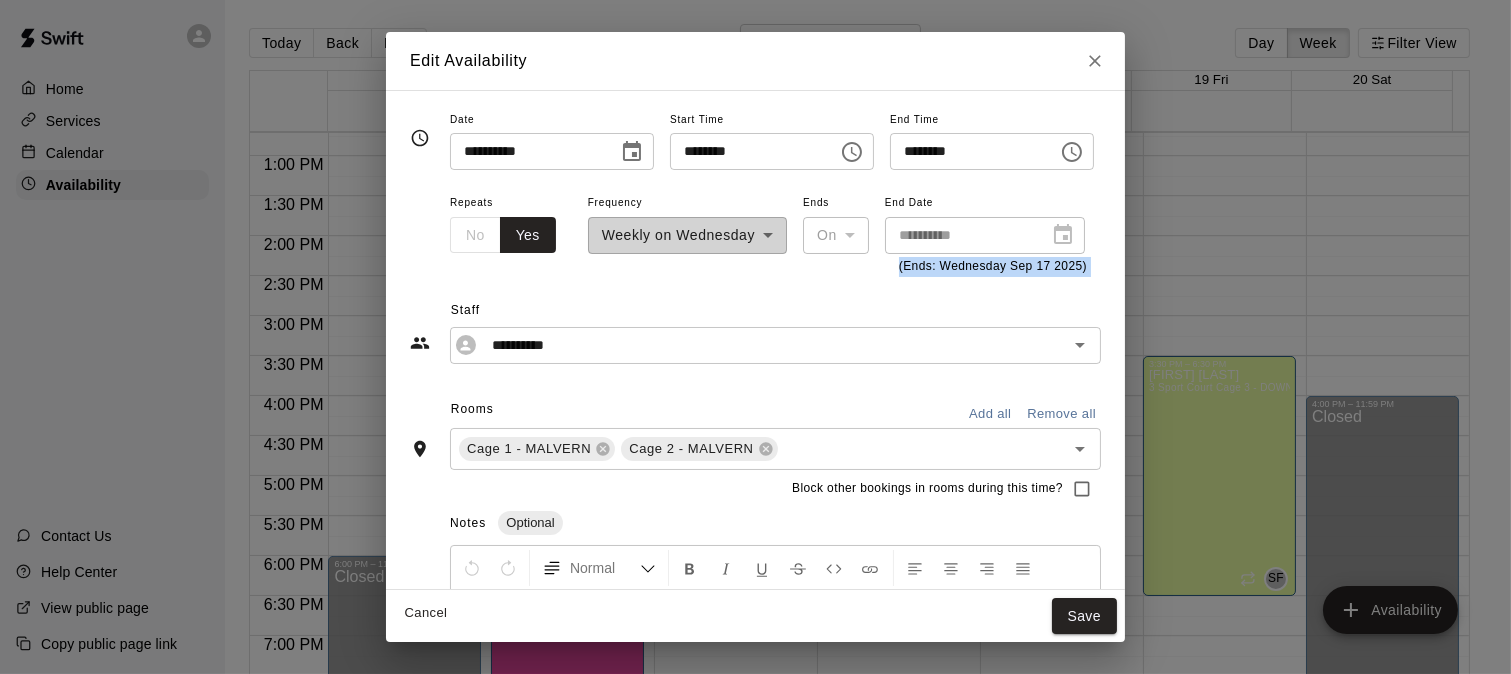 click on "(Ends: Wednesday Sep 17 2025)" at bounding box center [993, 267] 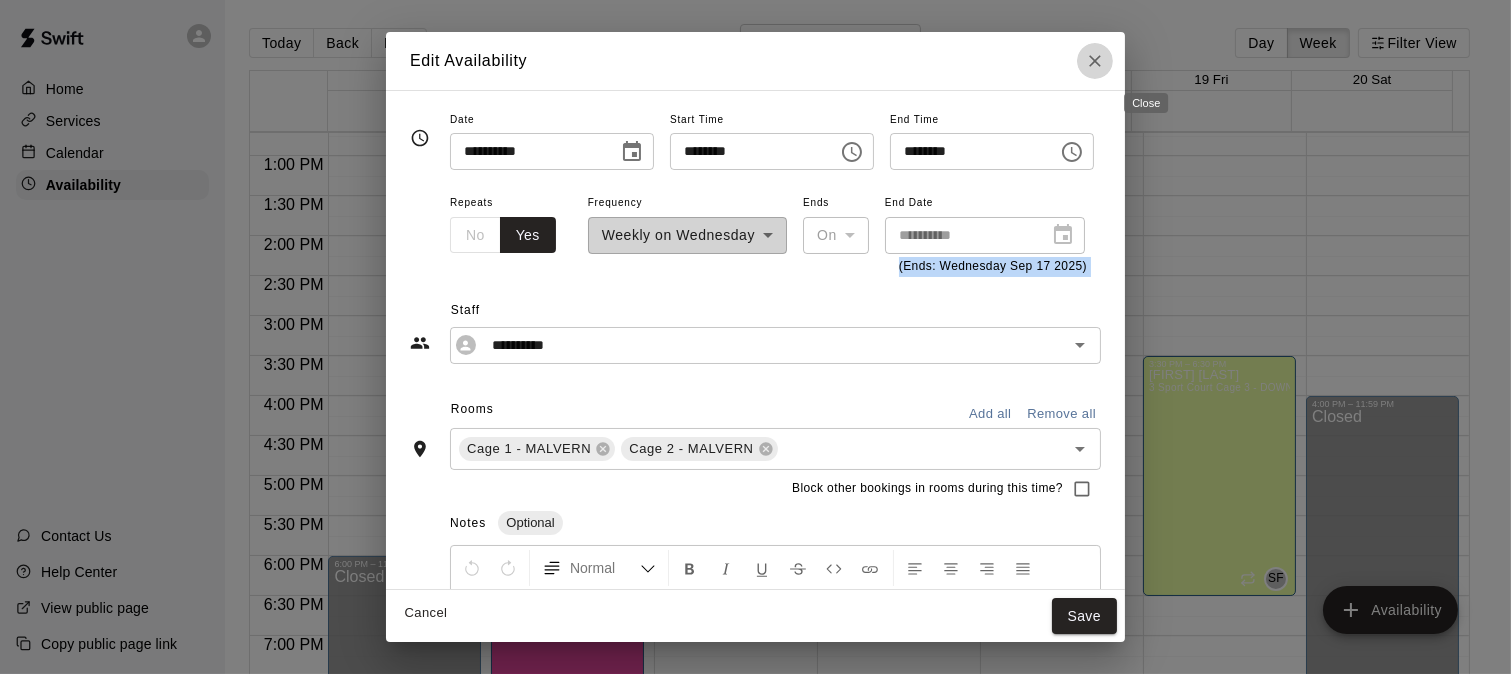 click 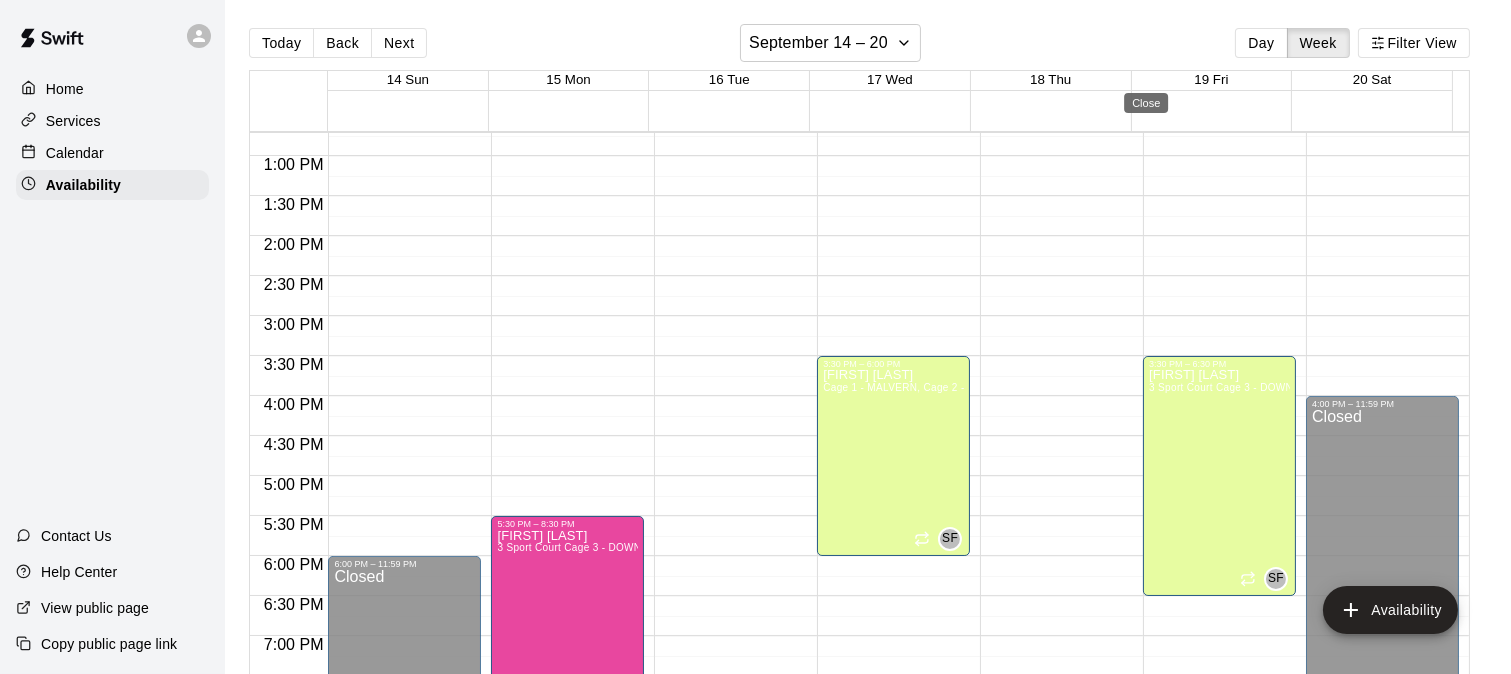 type on "**********" 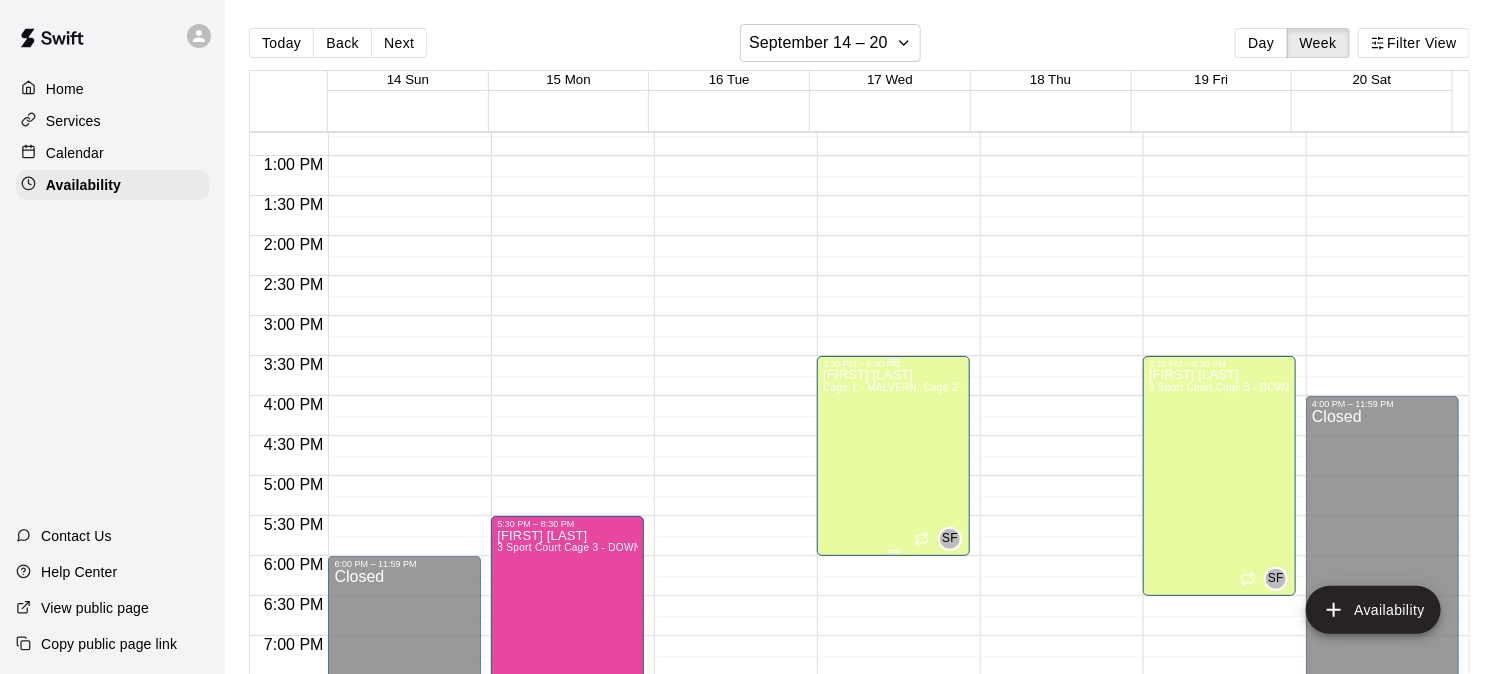 click on "[FIRST] [LAST] Cage 1 - MALVERN, Cage 2 - MALVERN" at bounding box center (893, 706) 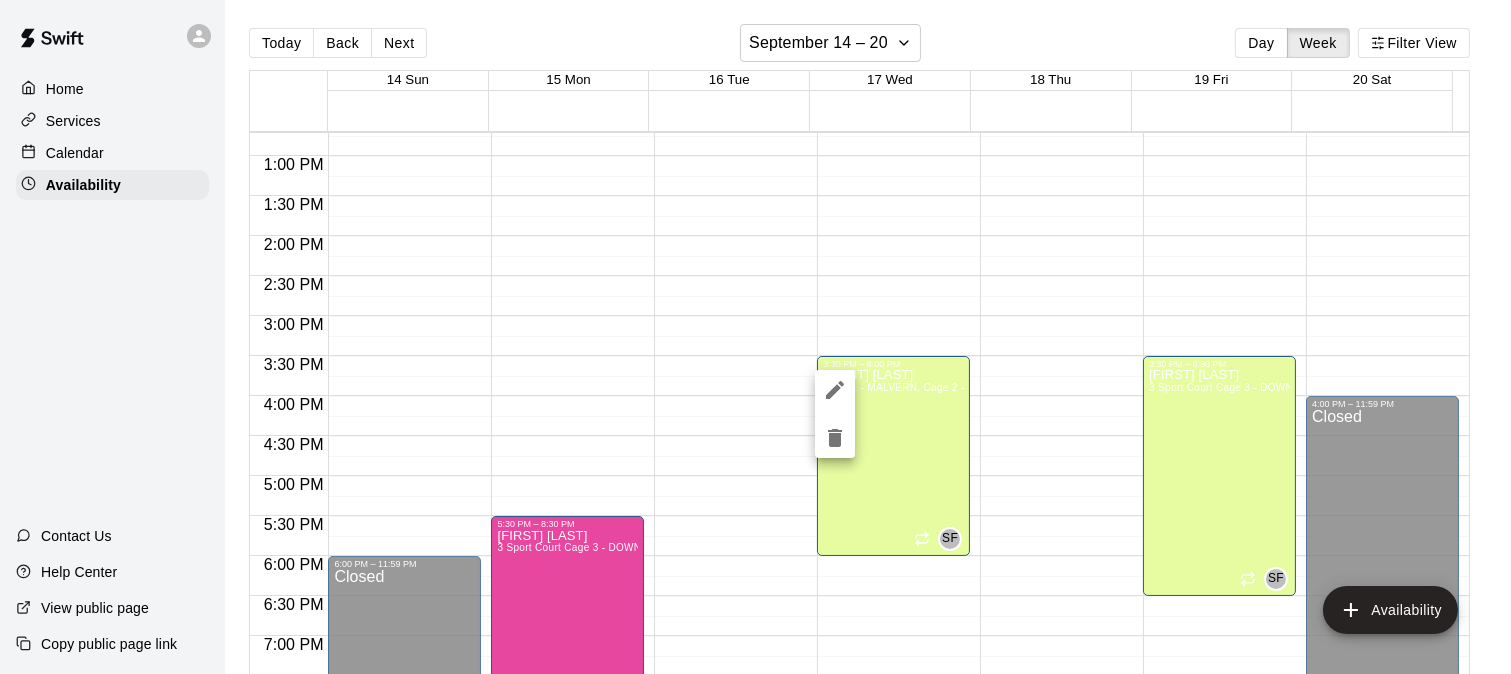 click at bounding box center [755, 337] 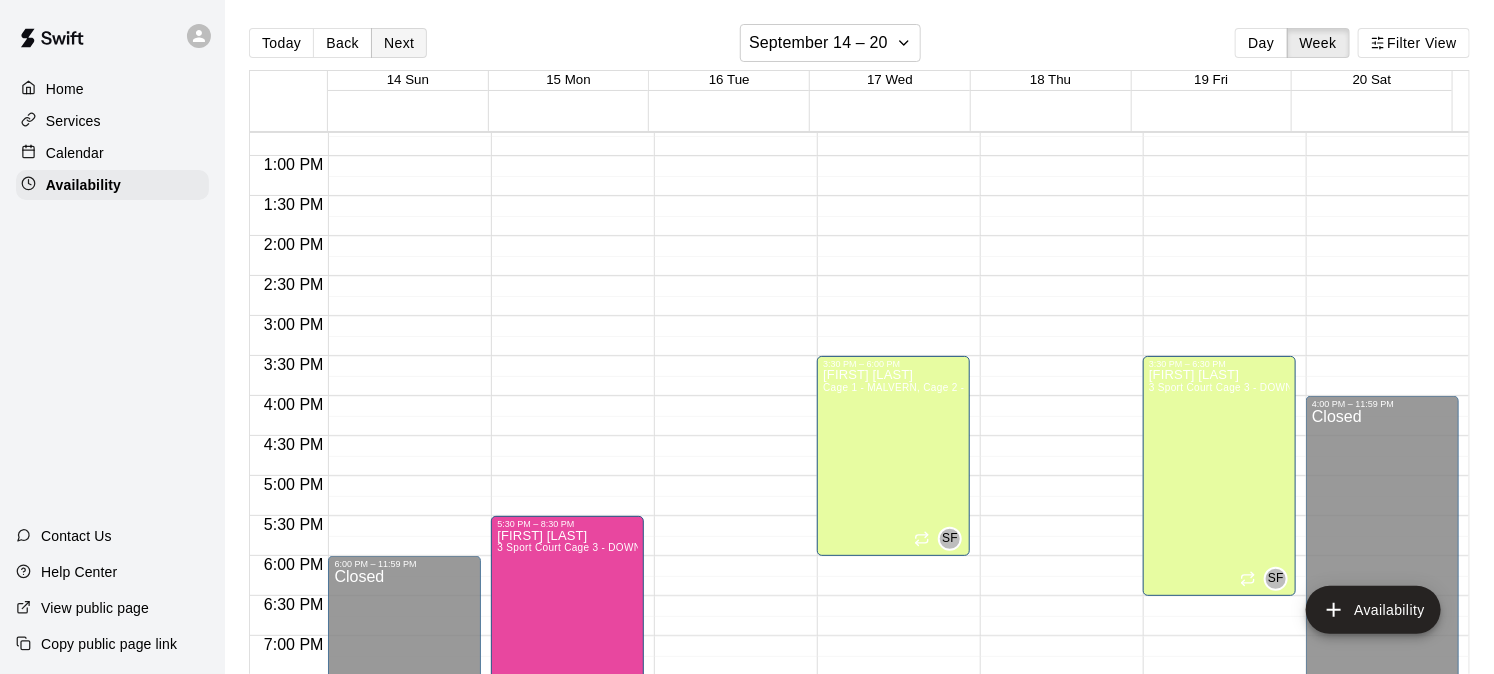 click on "Next" at bounding box center (399, 43) 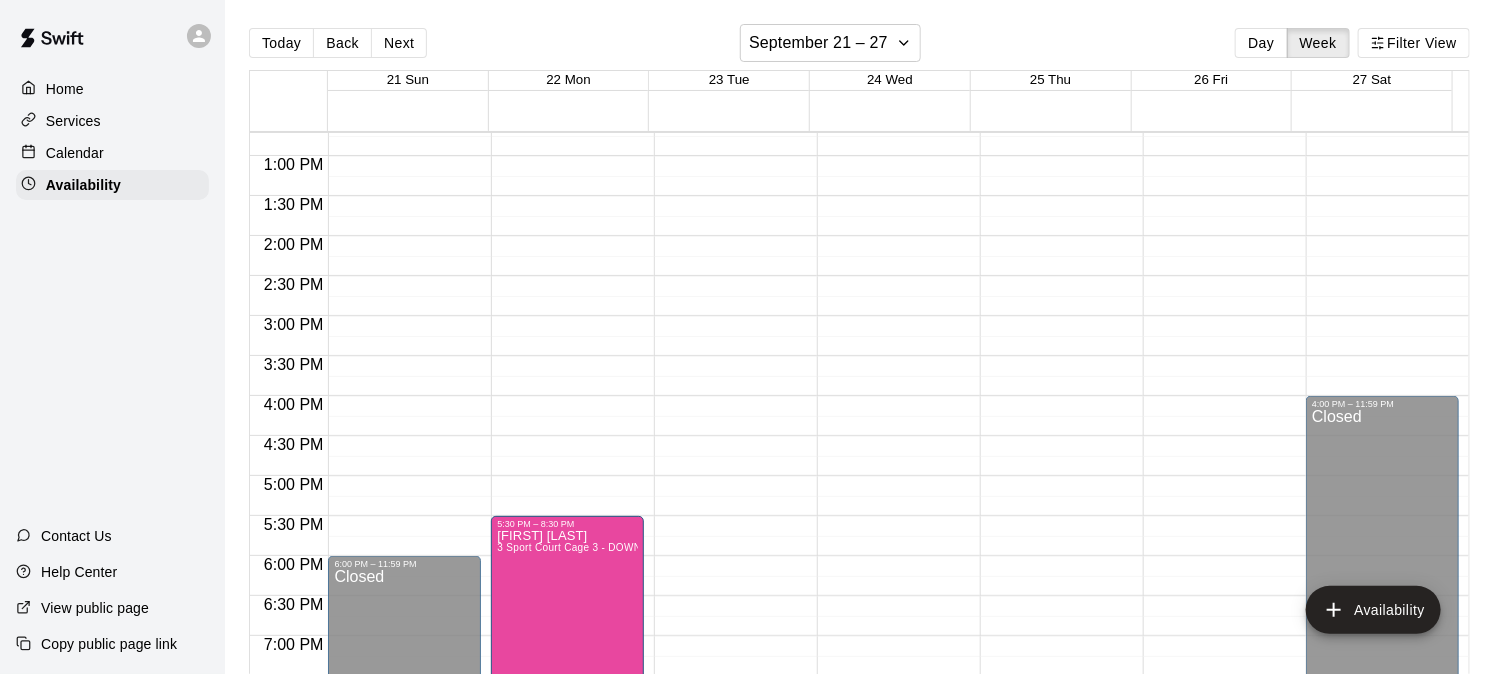 click on "12:00 AM – 7:30 AM Closed 9:00 PM – 11:59 PM Closed" at bounding box center (893, 76) 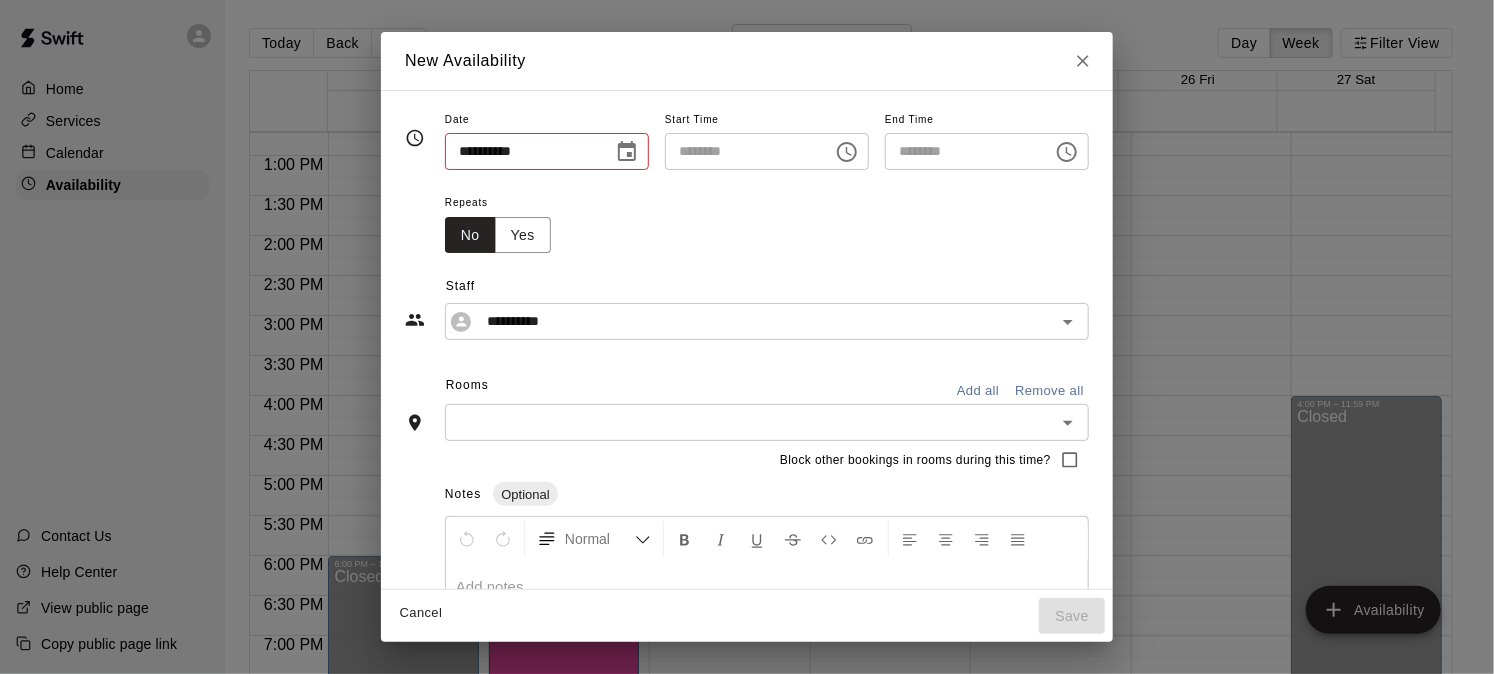 type on "**********" 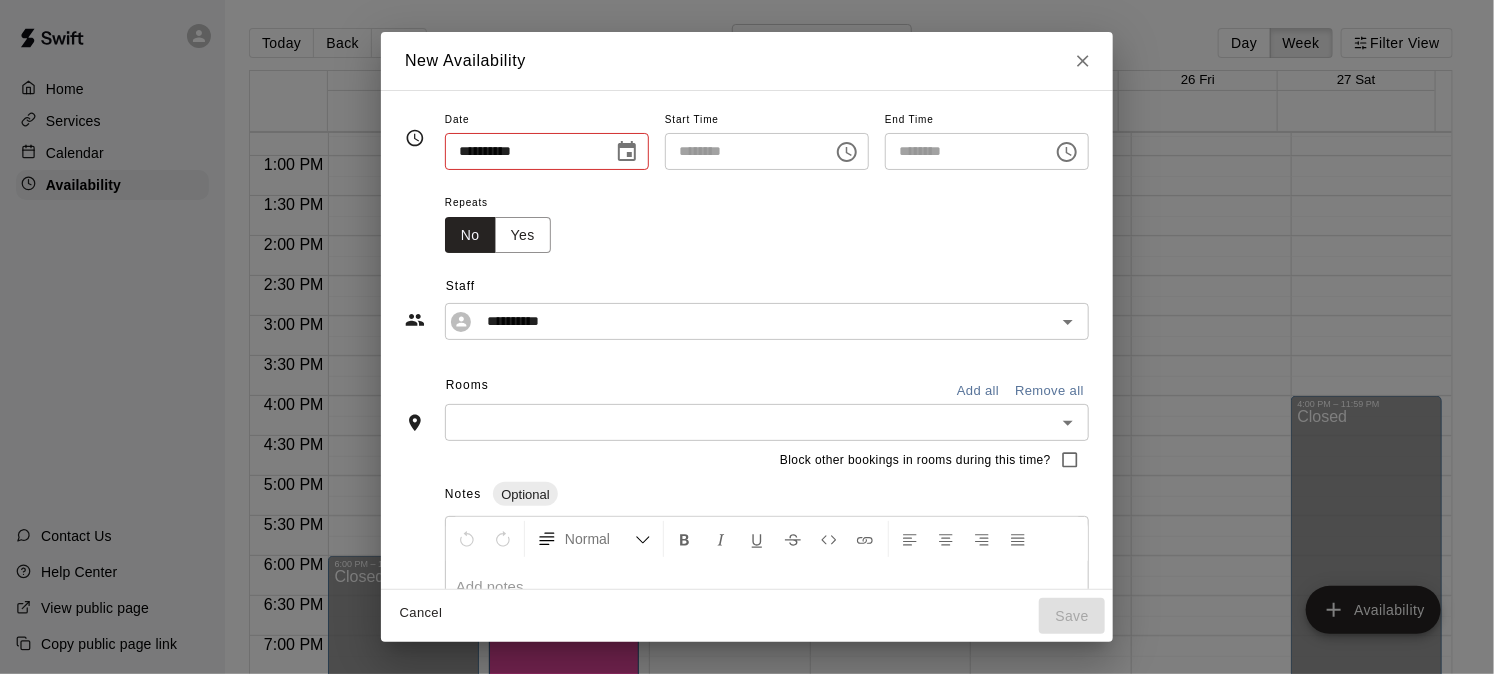 type on "********" 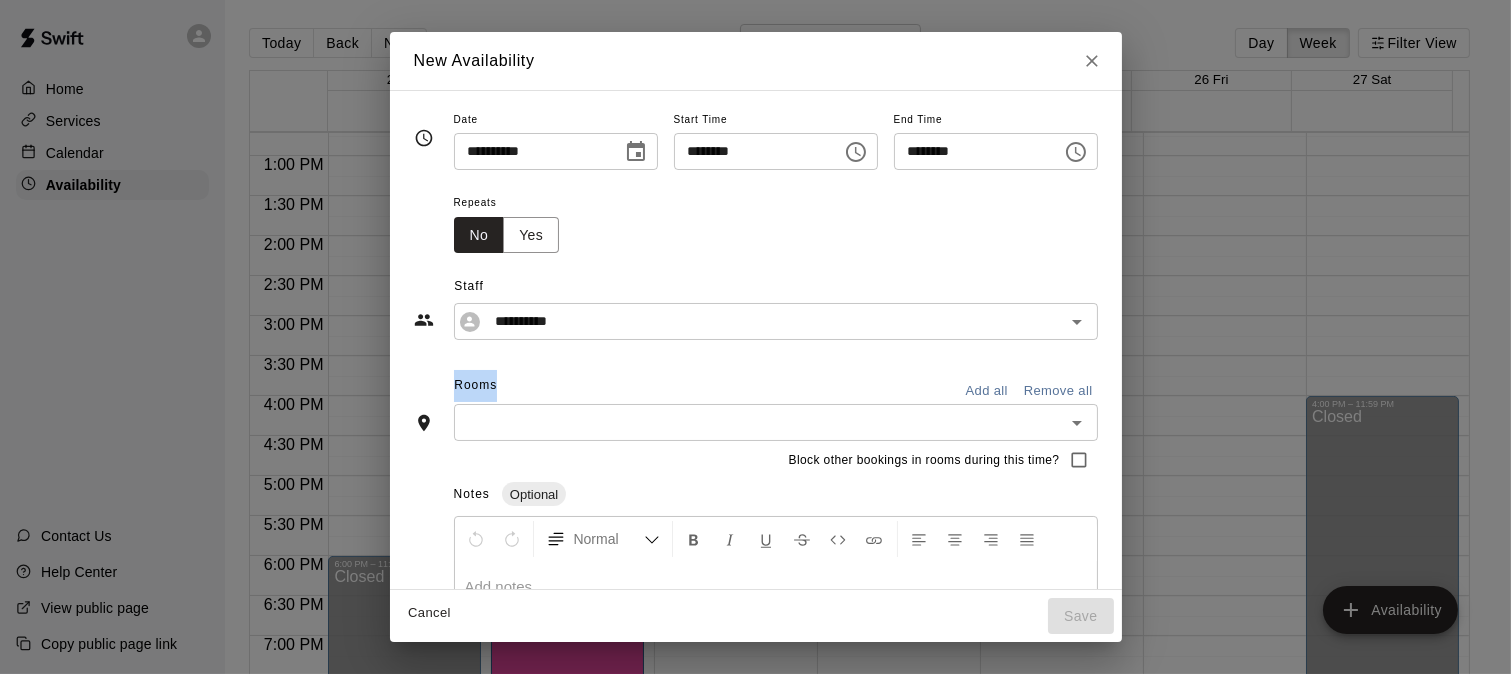 click 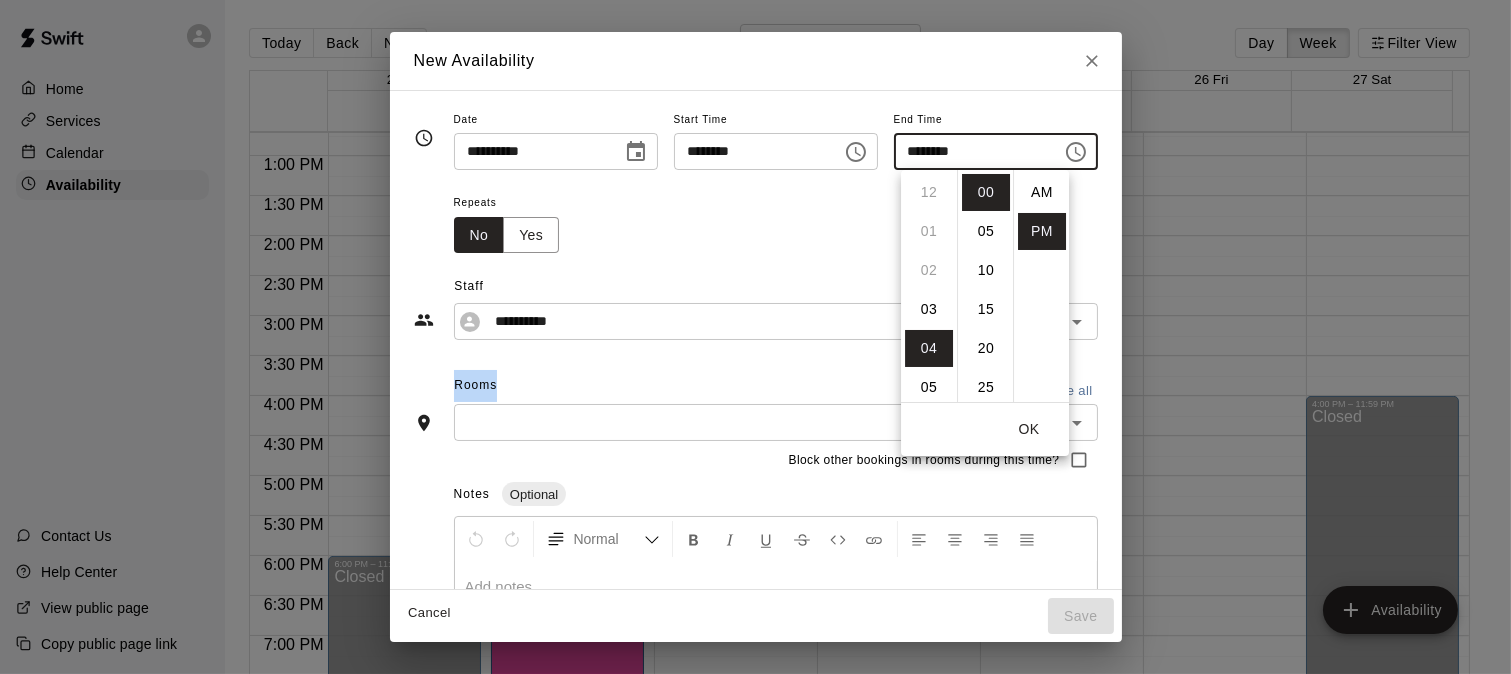 scroll, scrollTop: 155, scrollLeft: 0, axis: vertical 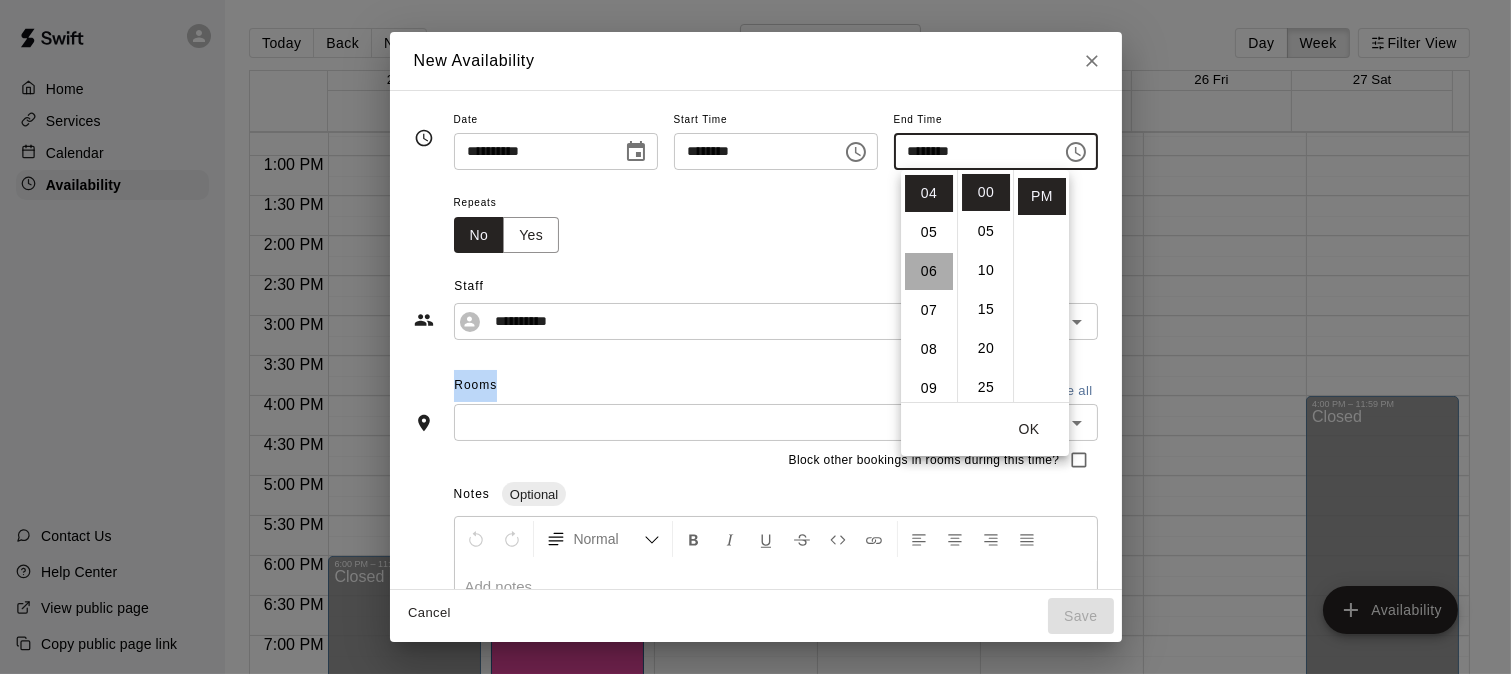 click on "06" at bounding box center [929, 271] 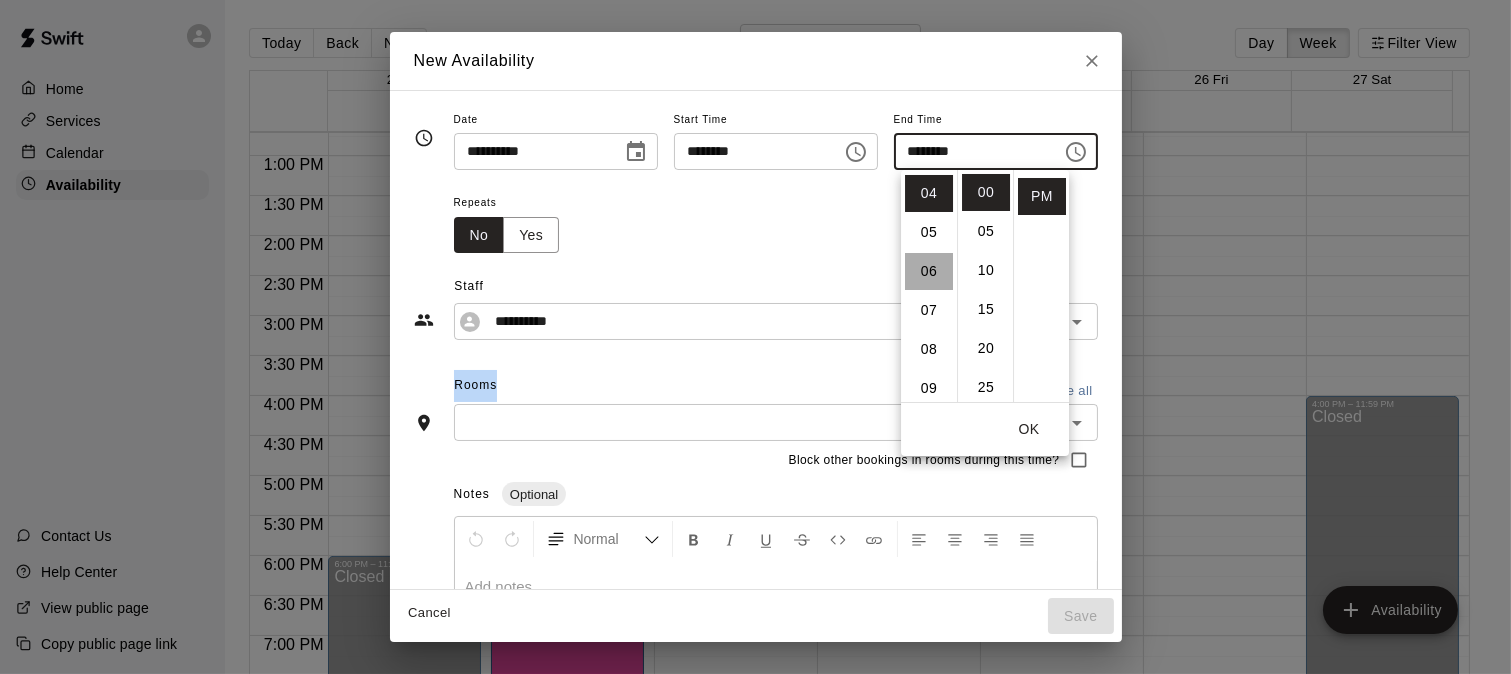 type on "********" 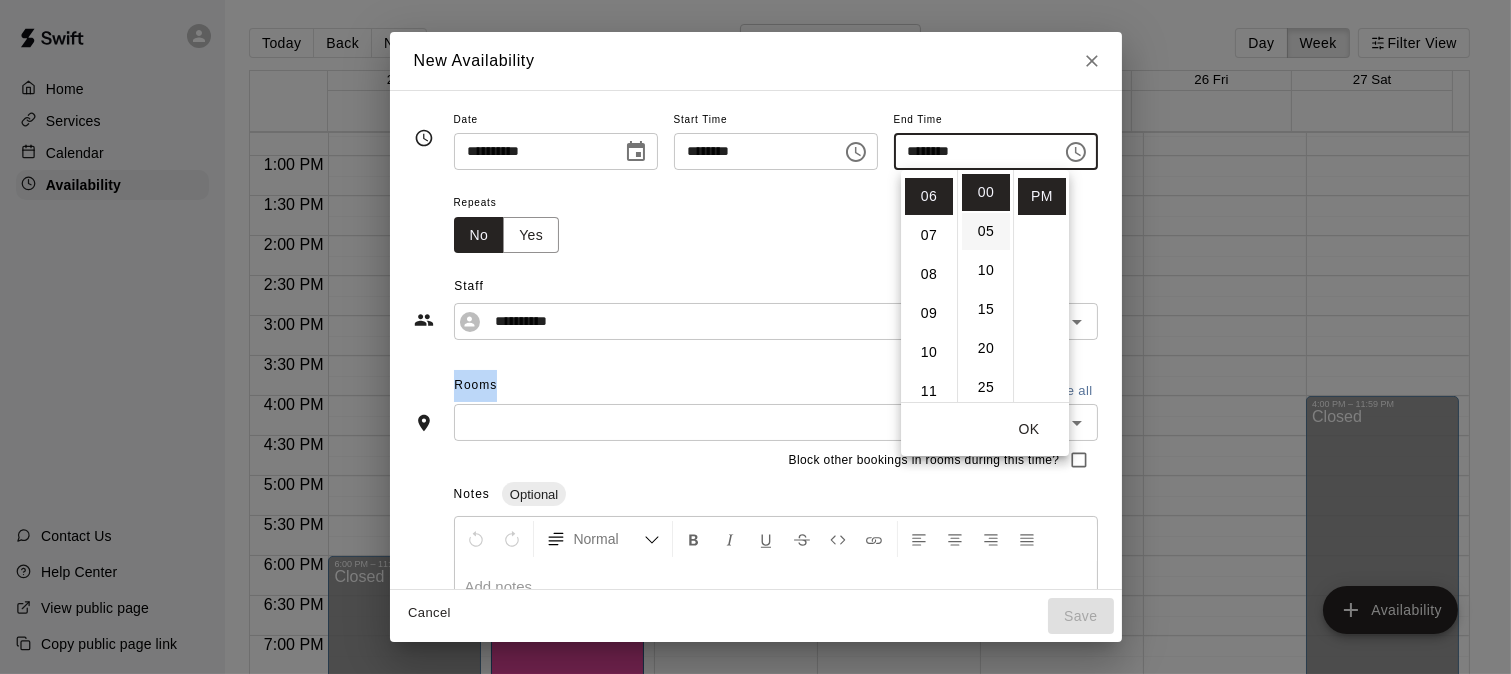 scroll, scrollTop: 234, scrollLeft: 0, axis: vertical 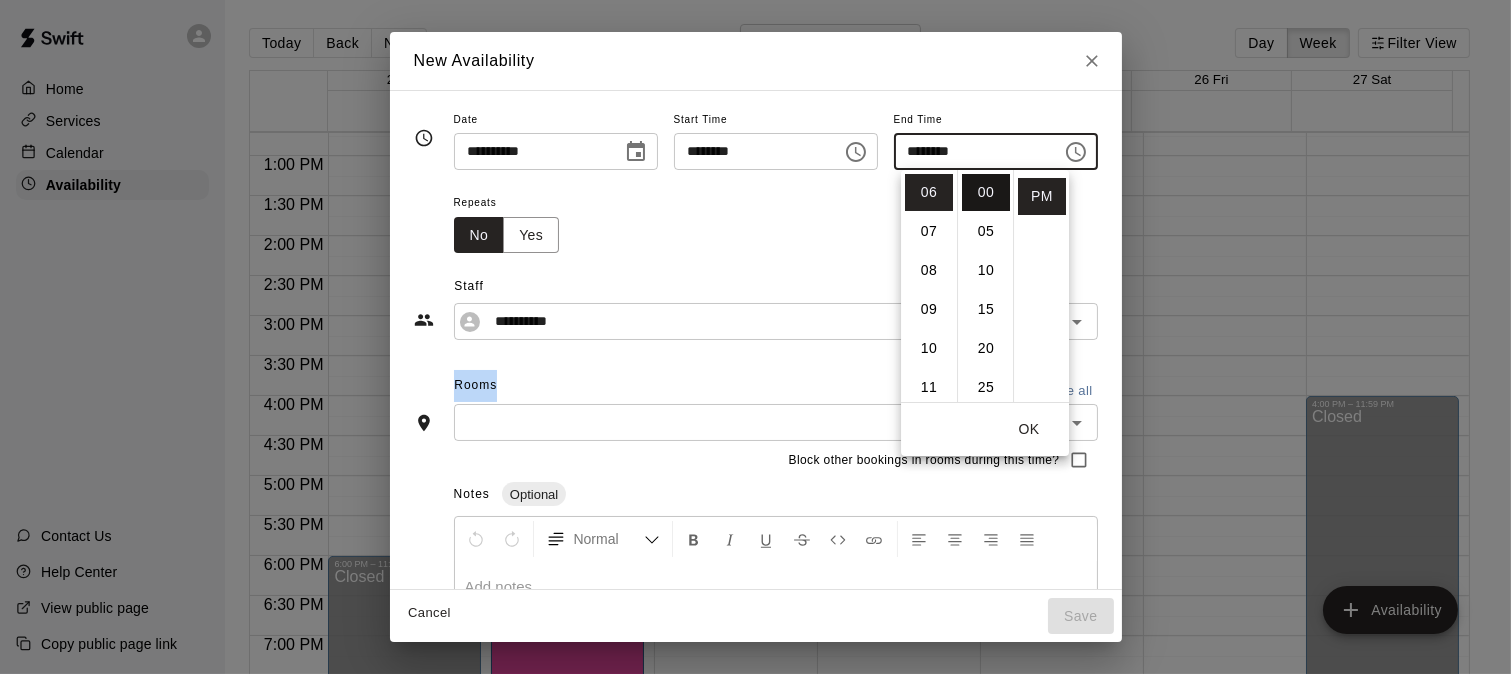 click on "00" at bounding box center [986, 192] 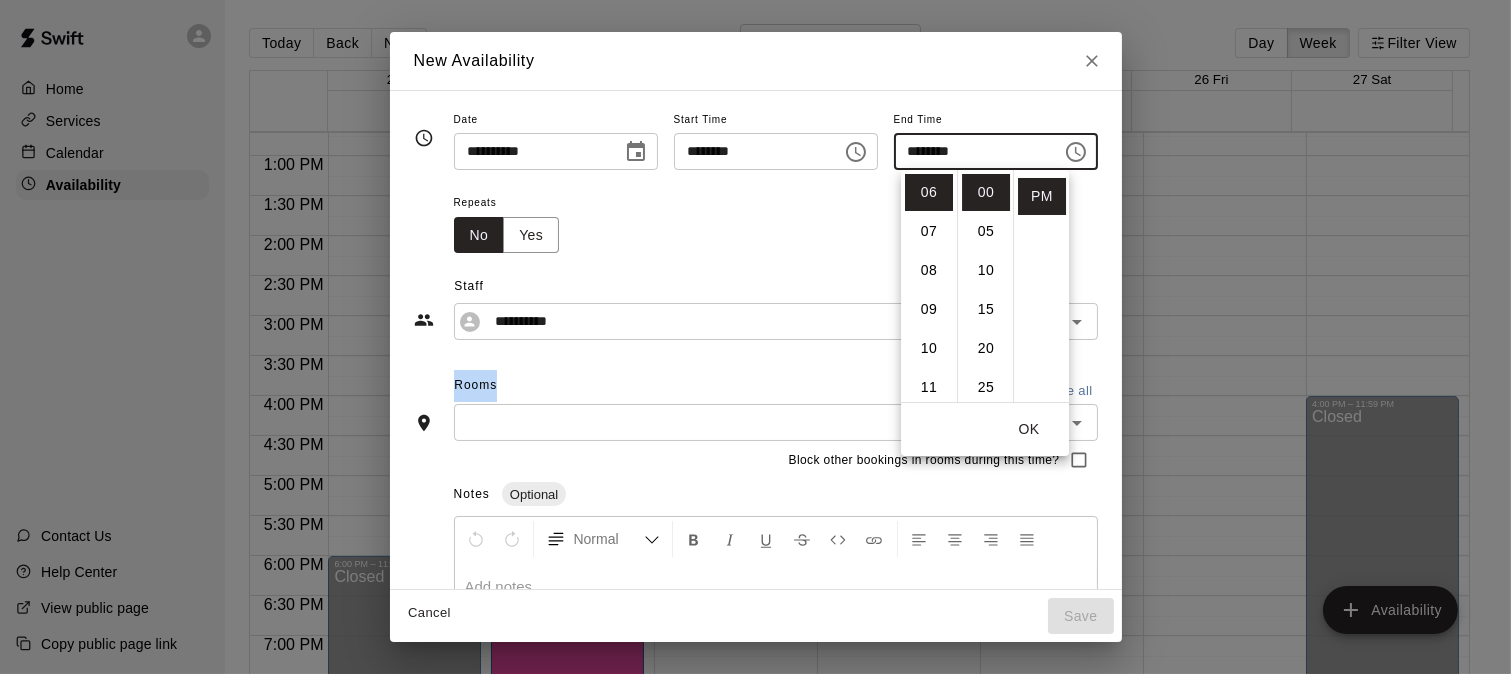 click on "**********" at bounding box center (756, 340) 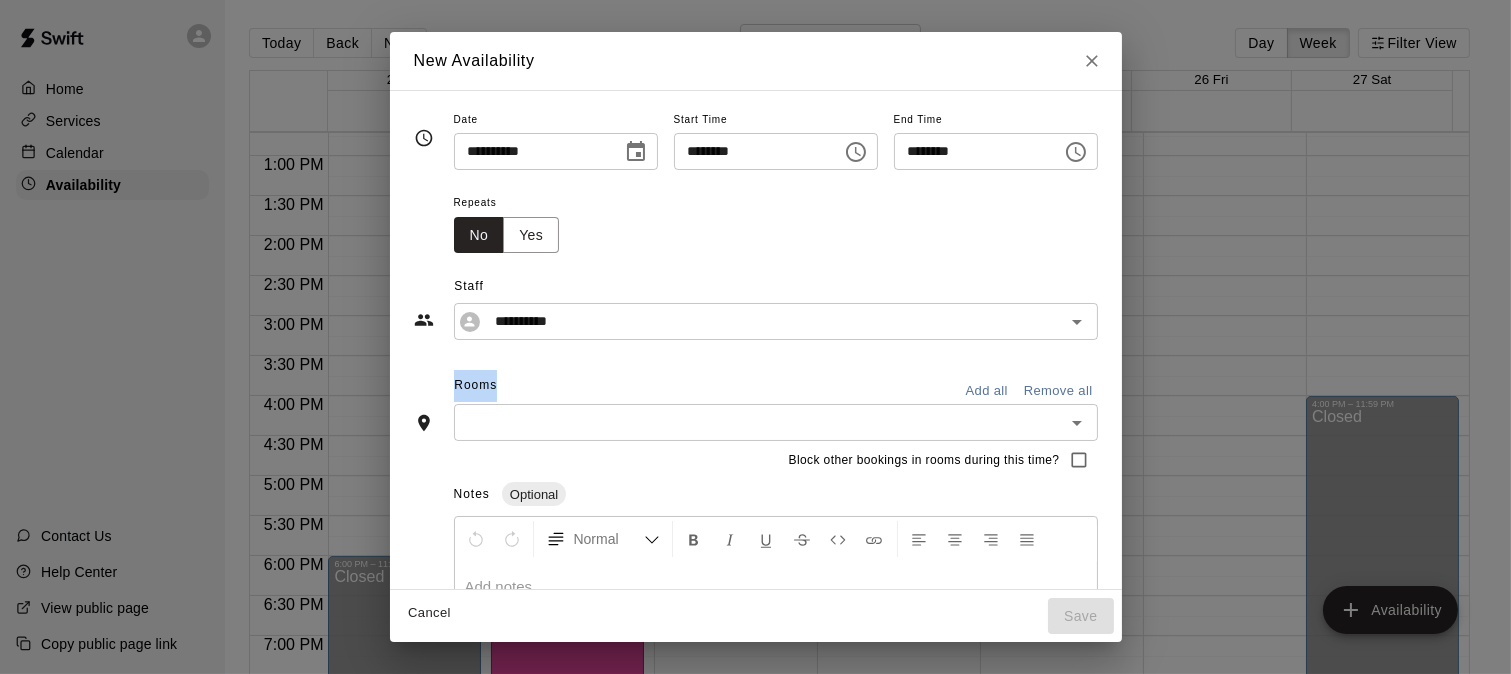 click at bounding box center (759, 422) 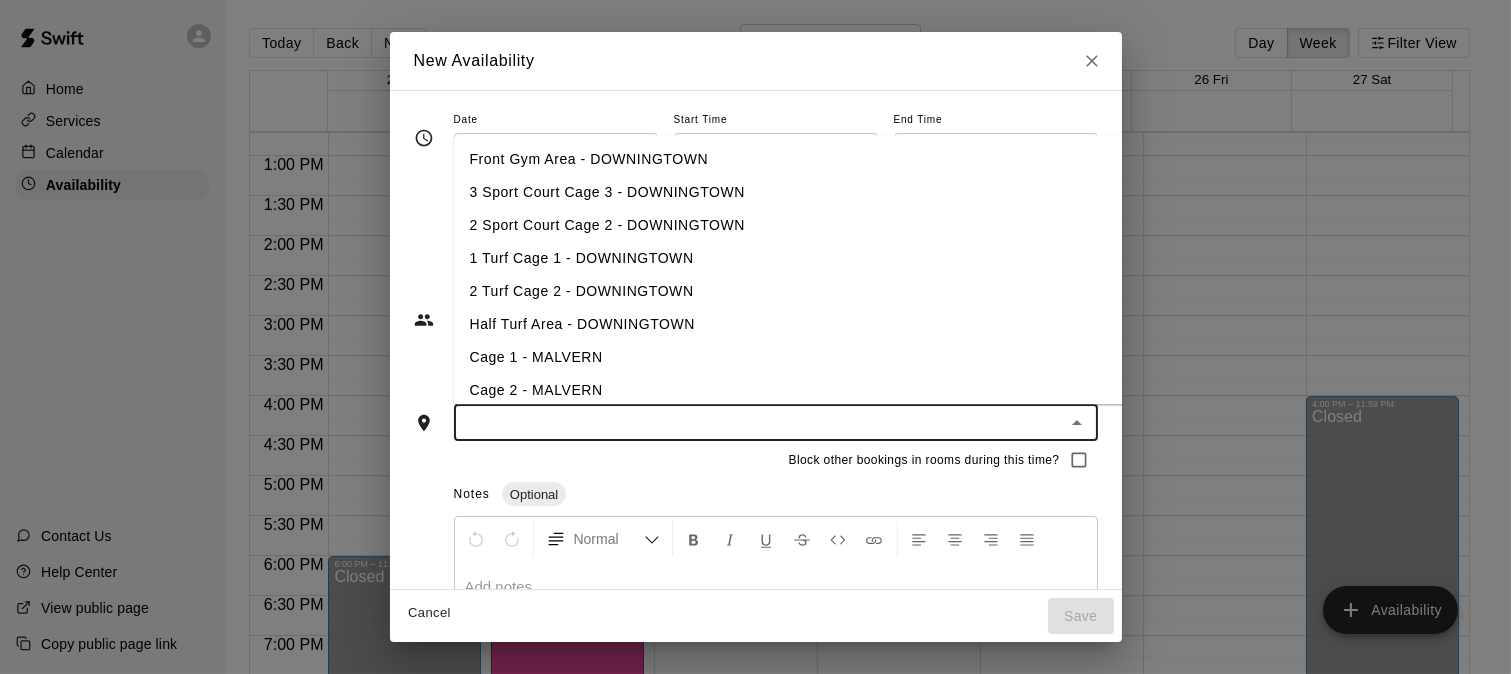 click on "Cage 1 - MALVERN" at bounding box center (822, 357) 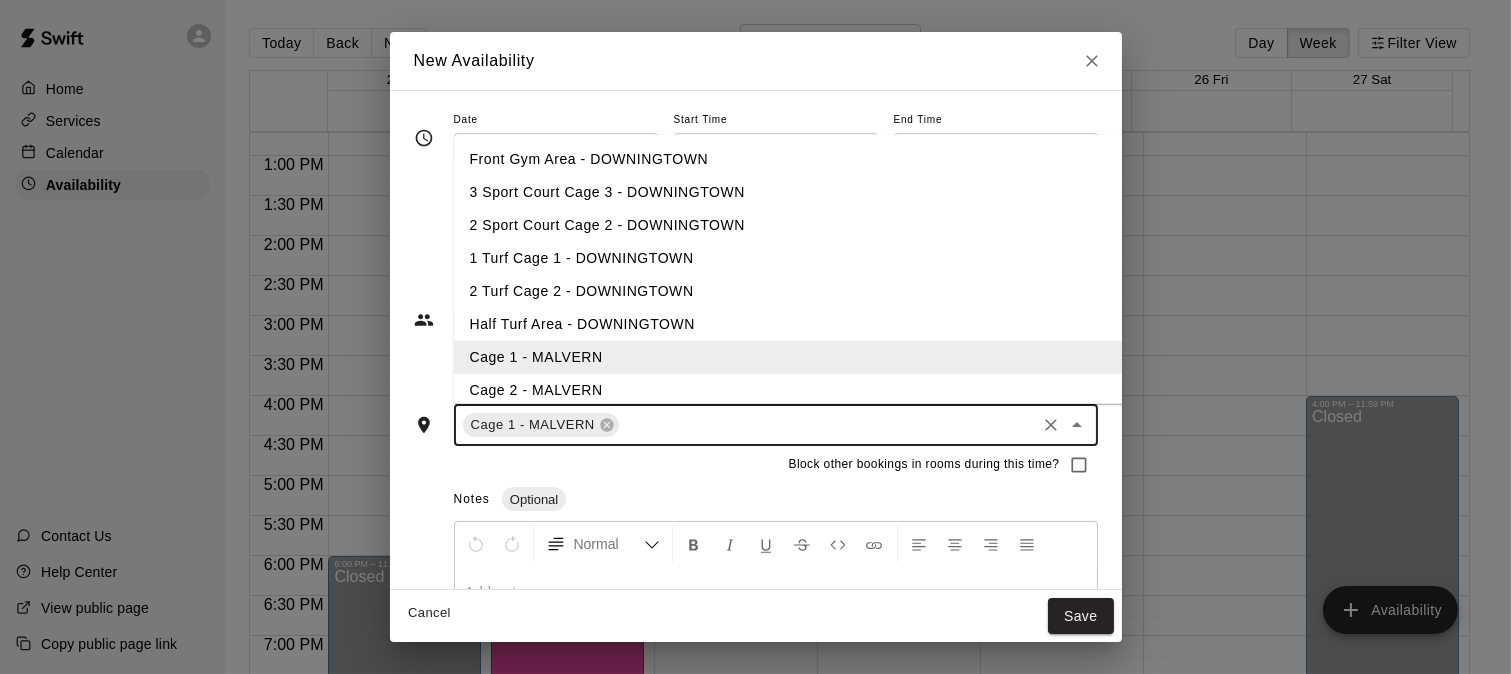 click on "Cage 2 - MALVERN" at bounding box center (822, 390) 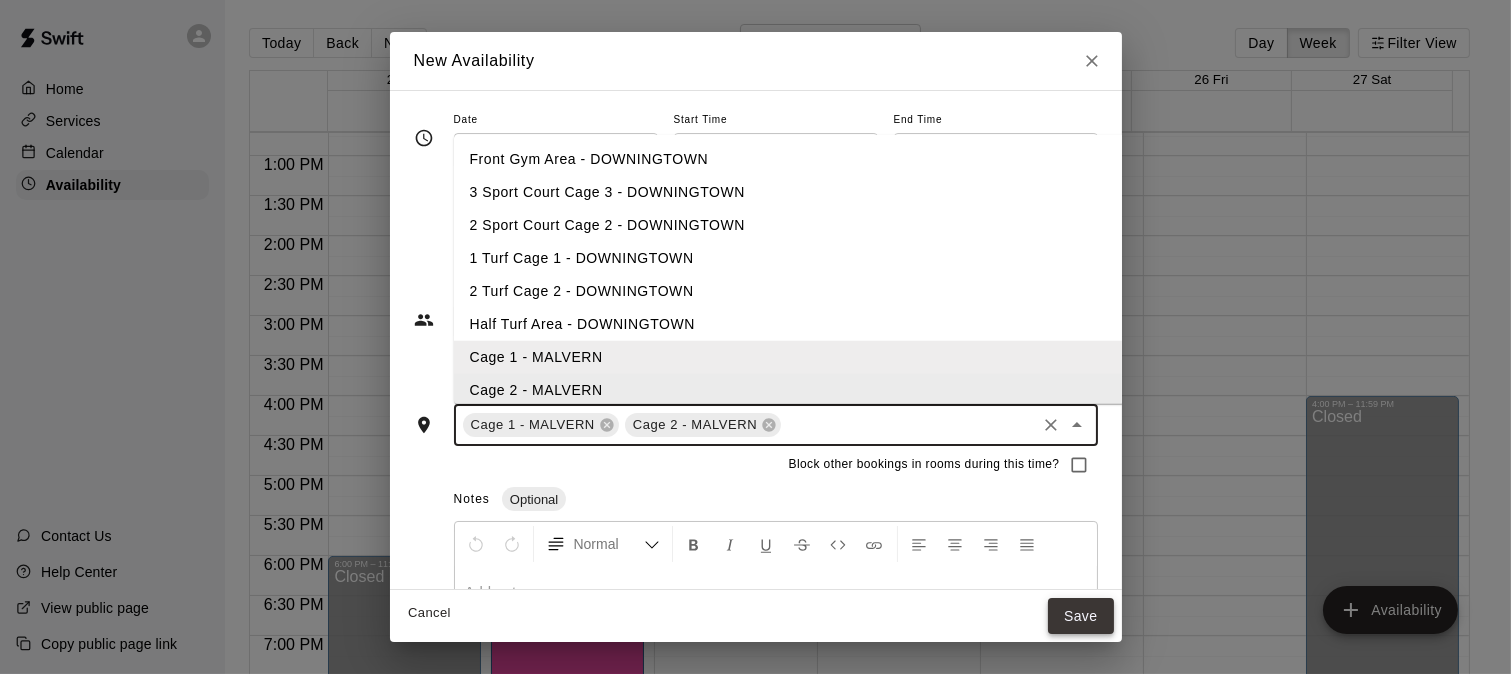 click on "Save" at bounding box center [1081, 616] 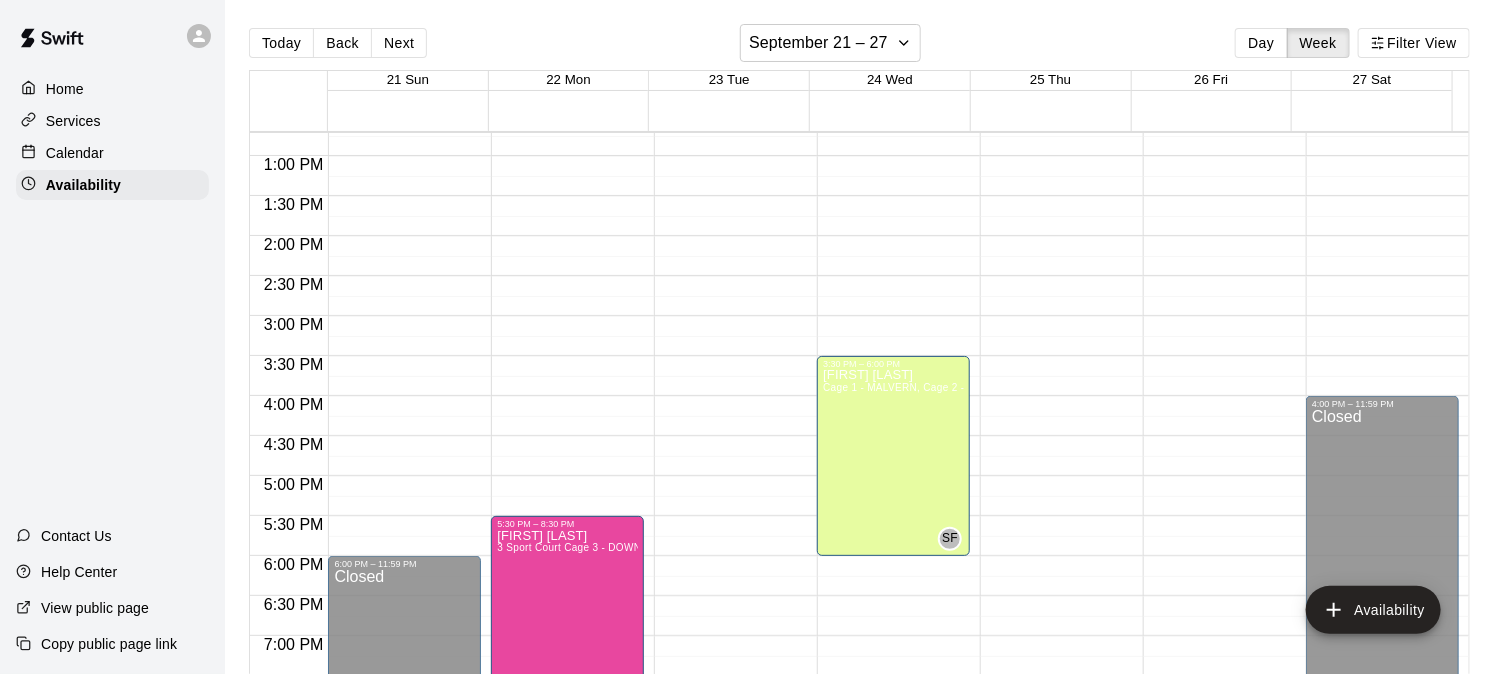 click on "12:00 AM – 8:00 AM Closed 9:00 PM – 11:59 PM Closed" at bounding box center (1219, 76) 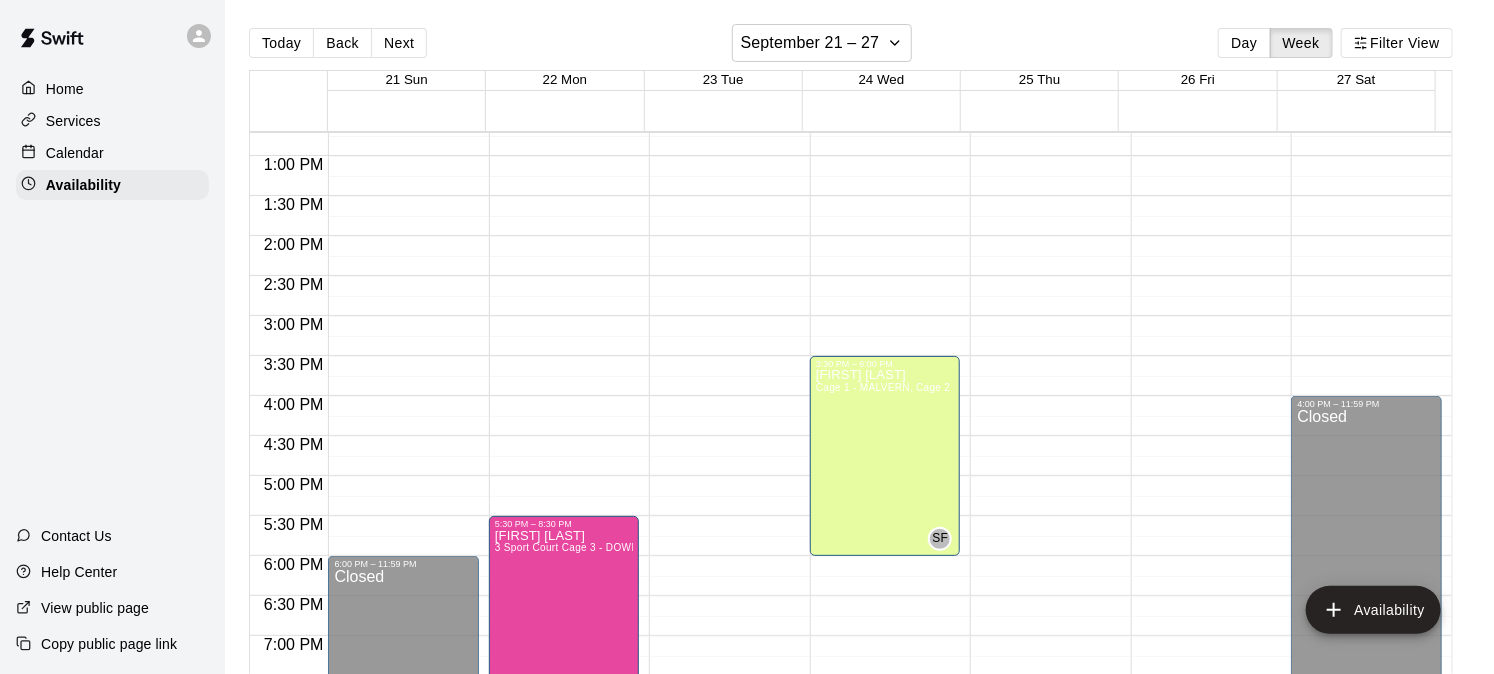type 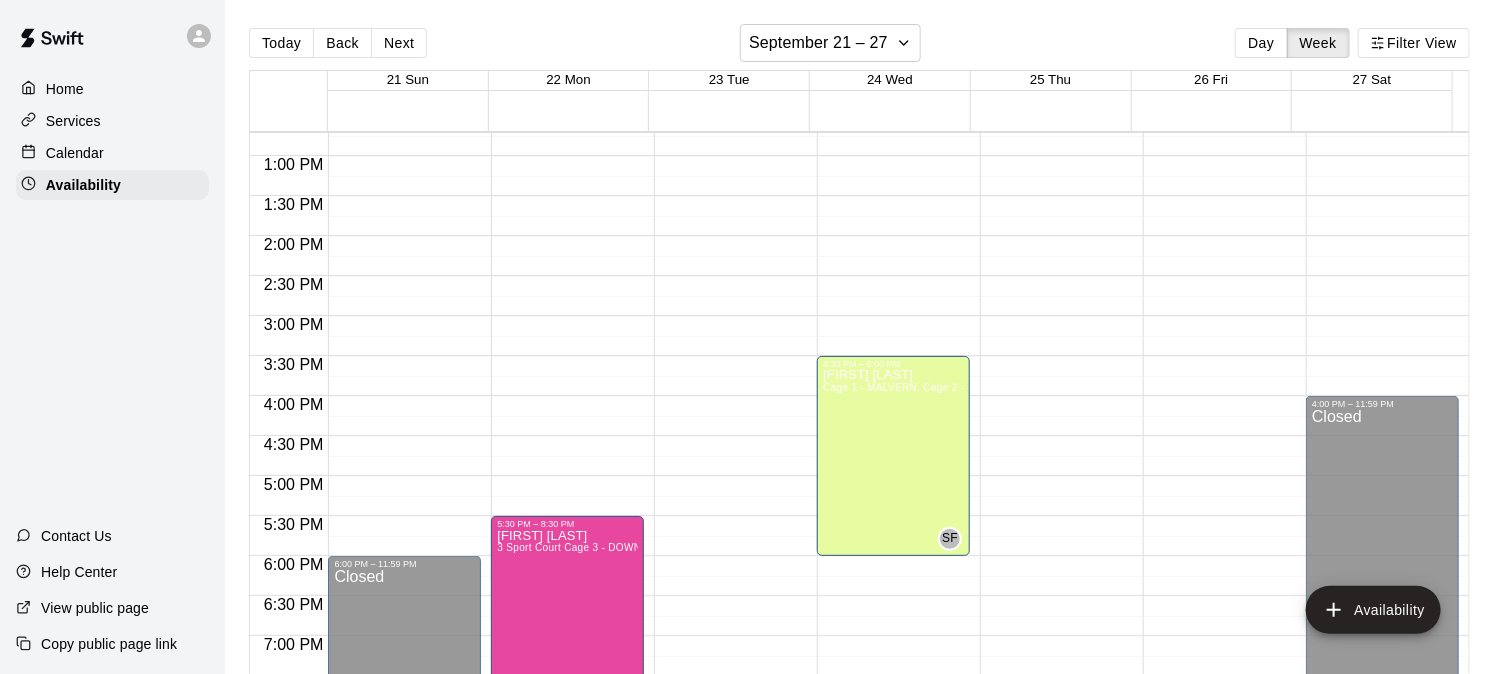 click on "12:00 AM – 8:00 AM Closed 9:00 PM – 11:59 PM Closed" at bounding box center (1219, 76) 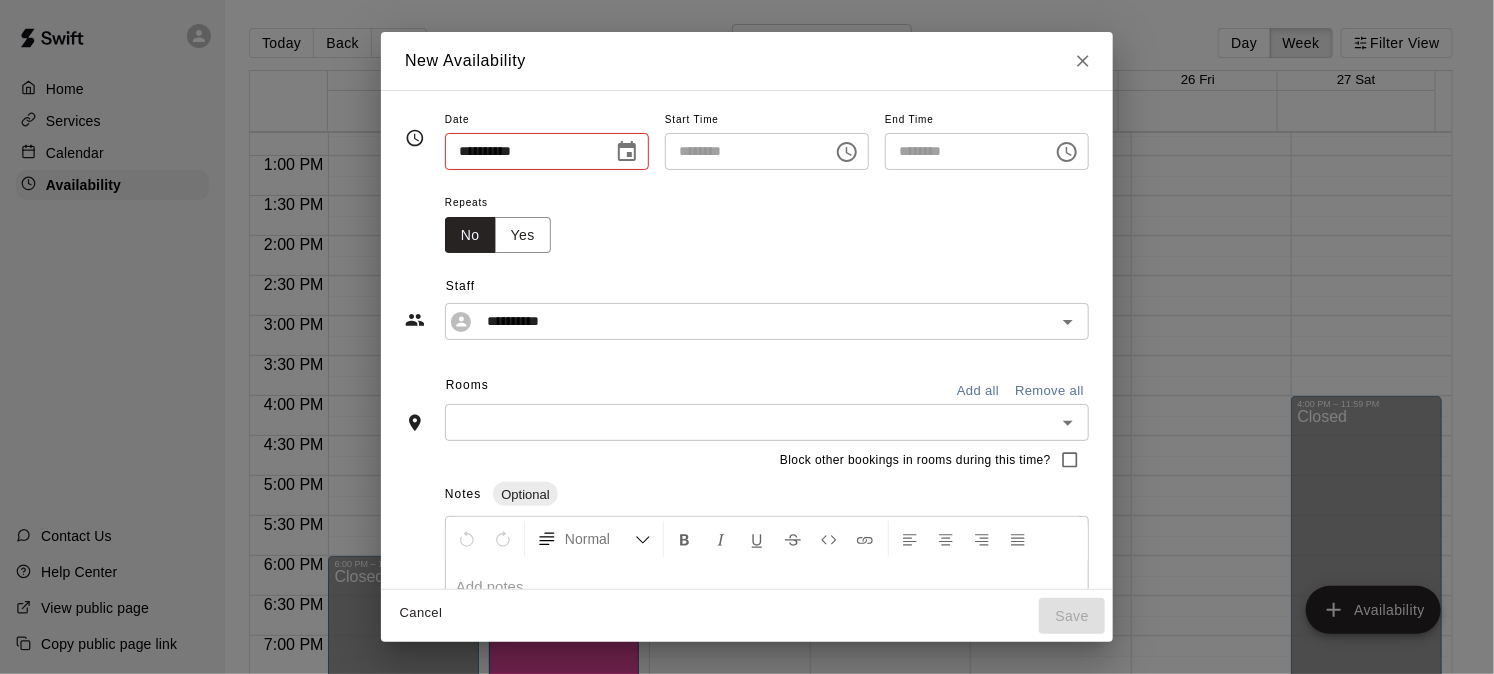 type on "**********" 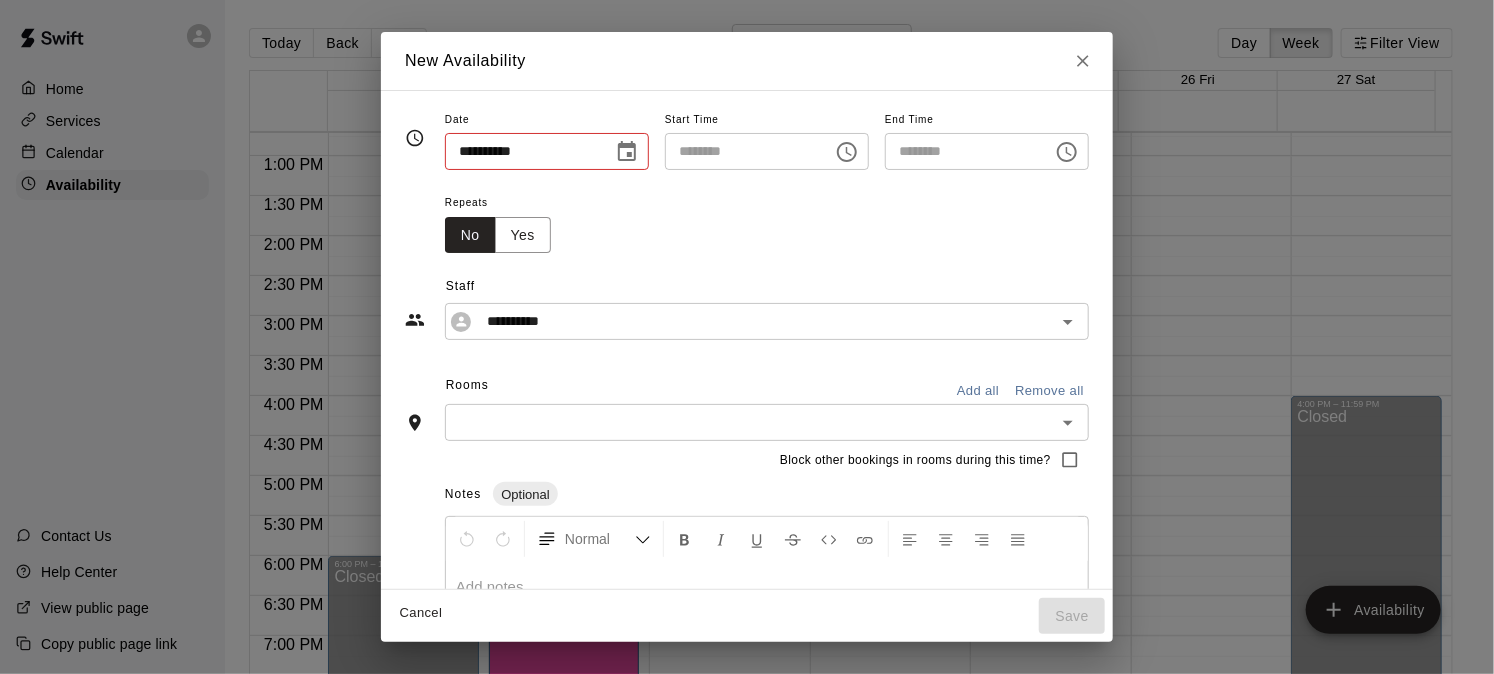 type on "********" 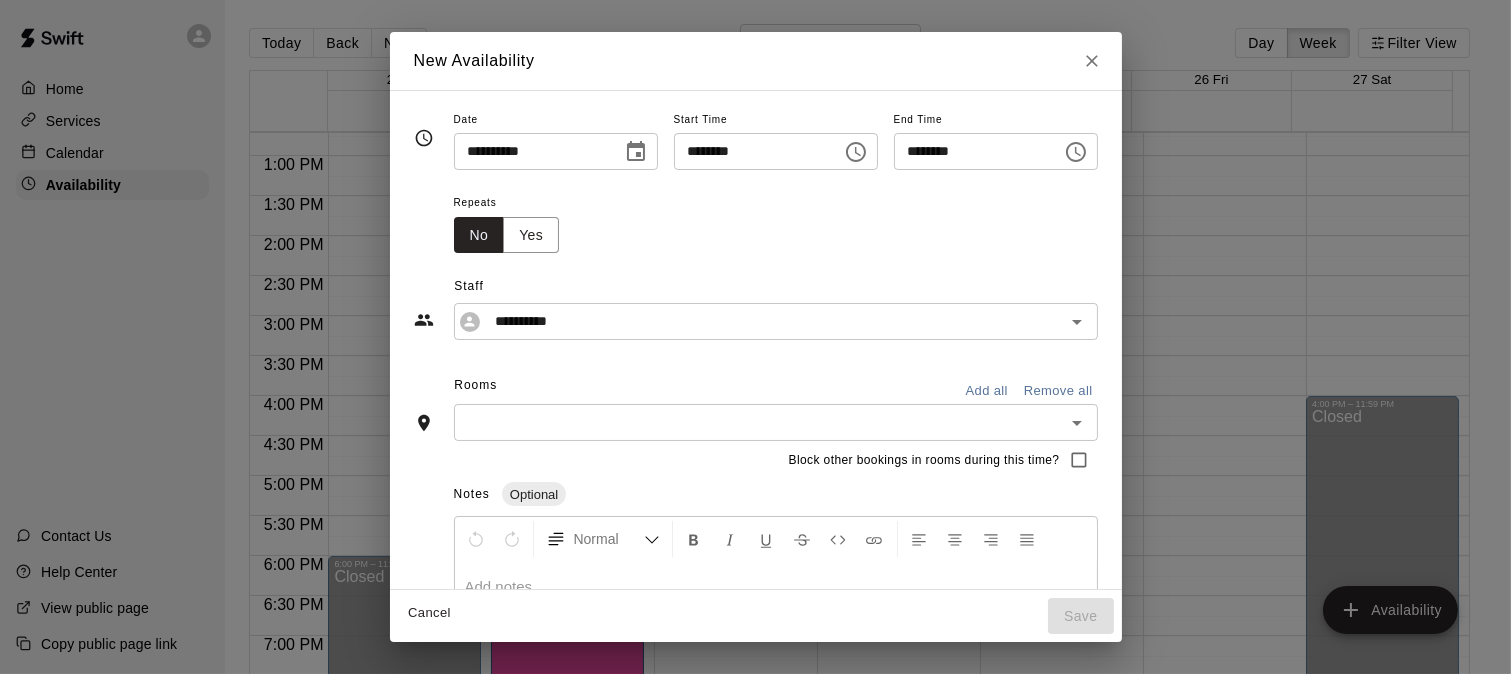 click 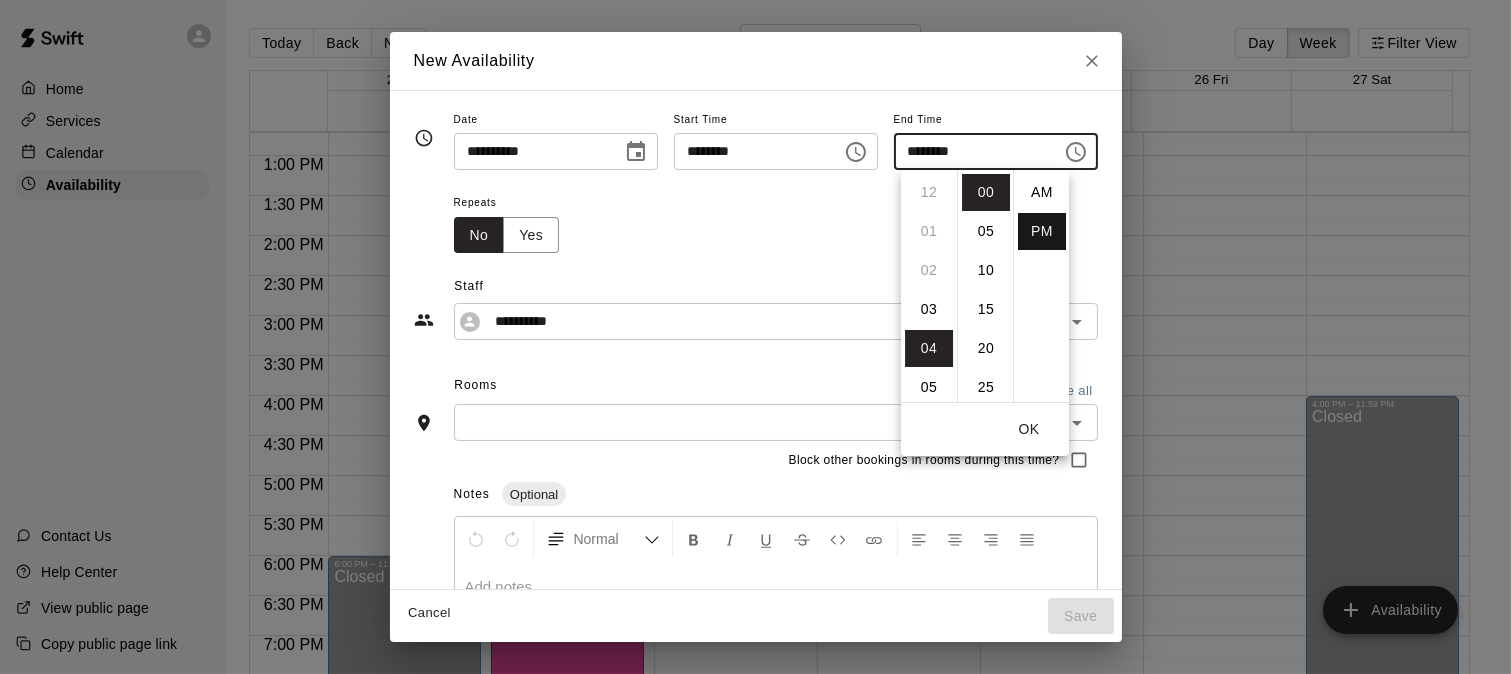 scroll, scrollTop: 155, scrollLeft: 0, axis: vertical 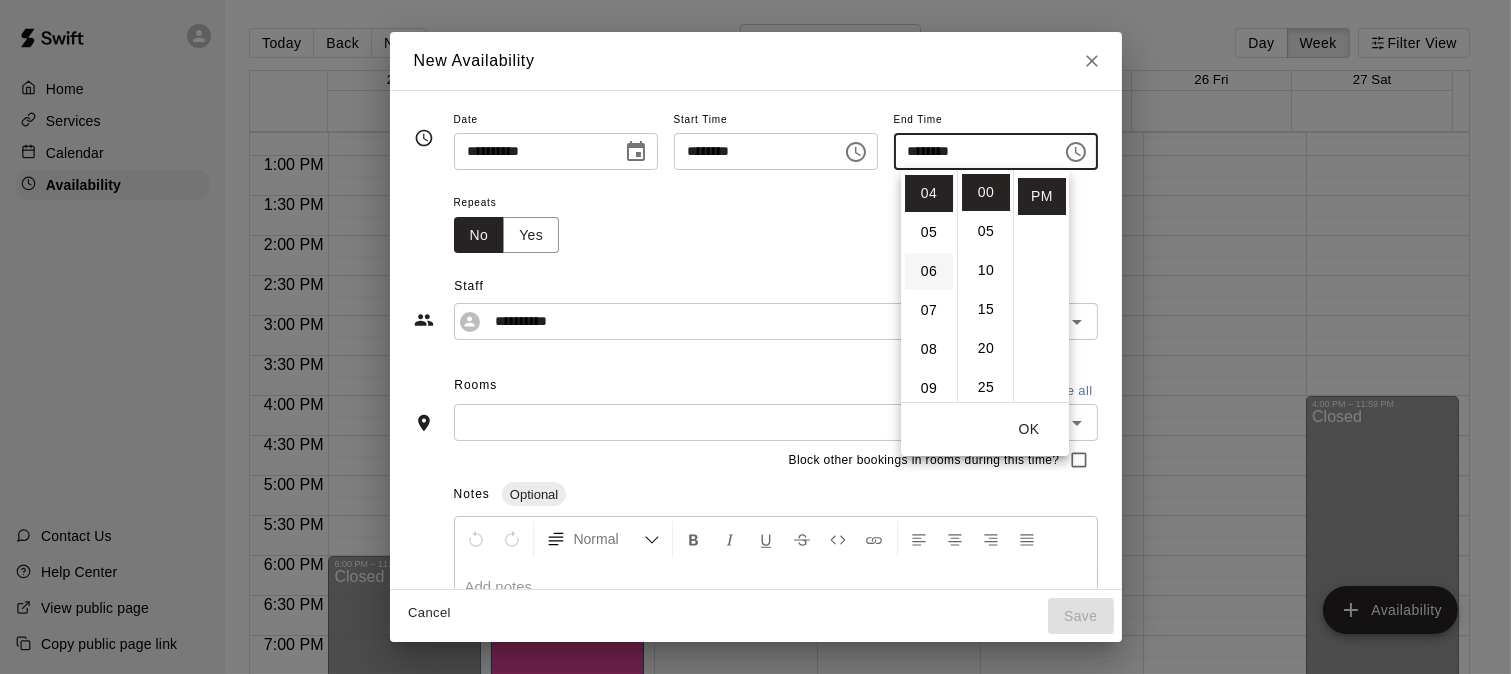click on "06" at bounding box center [929, 271] 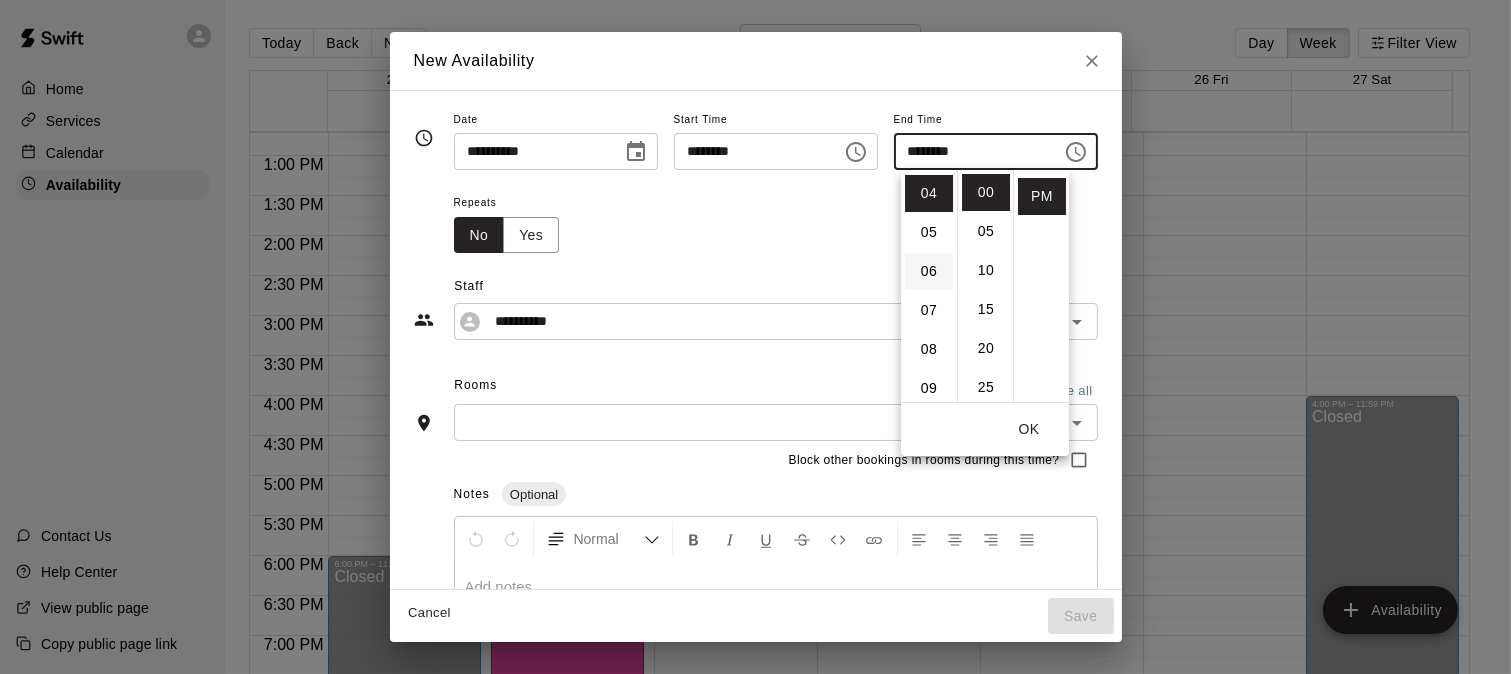 type on "********" 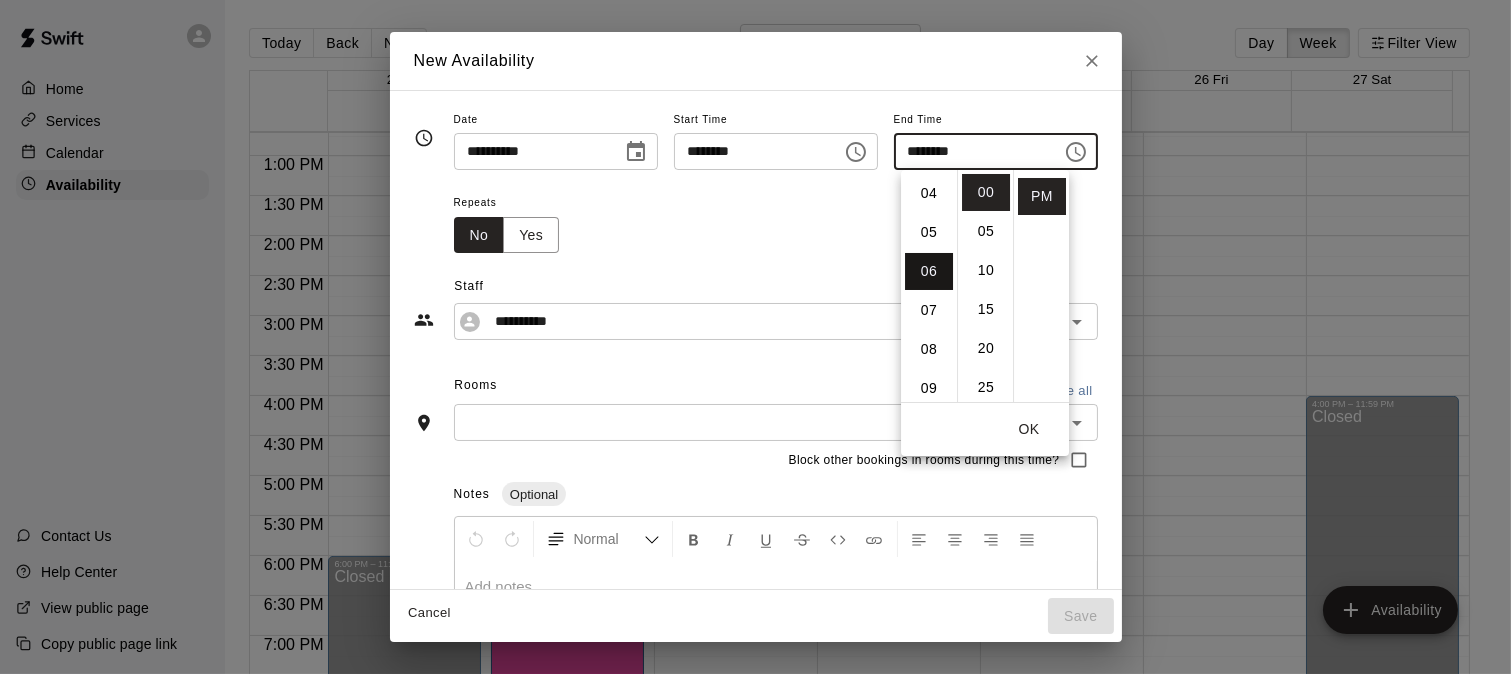 scroll, scrollTop: 234, scrollLeft: 0, axis: vertical 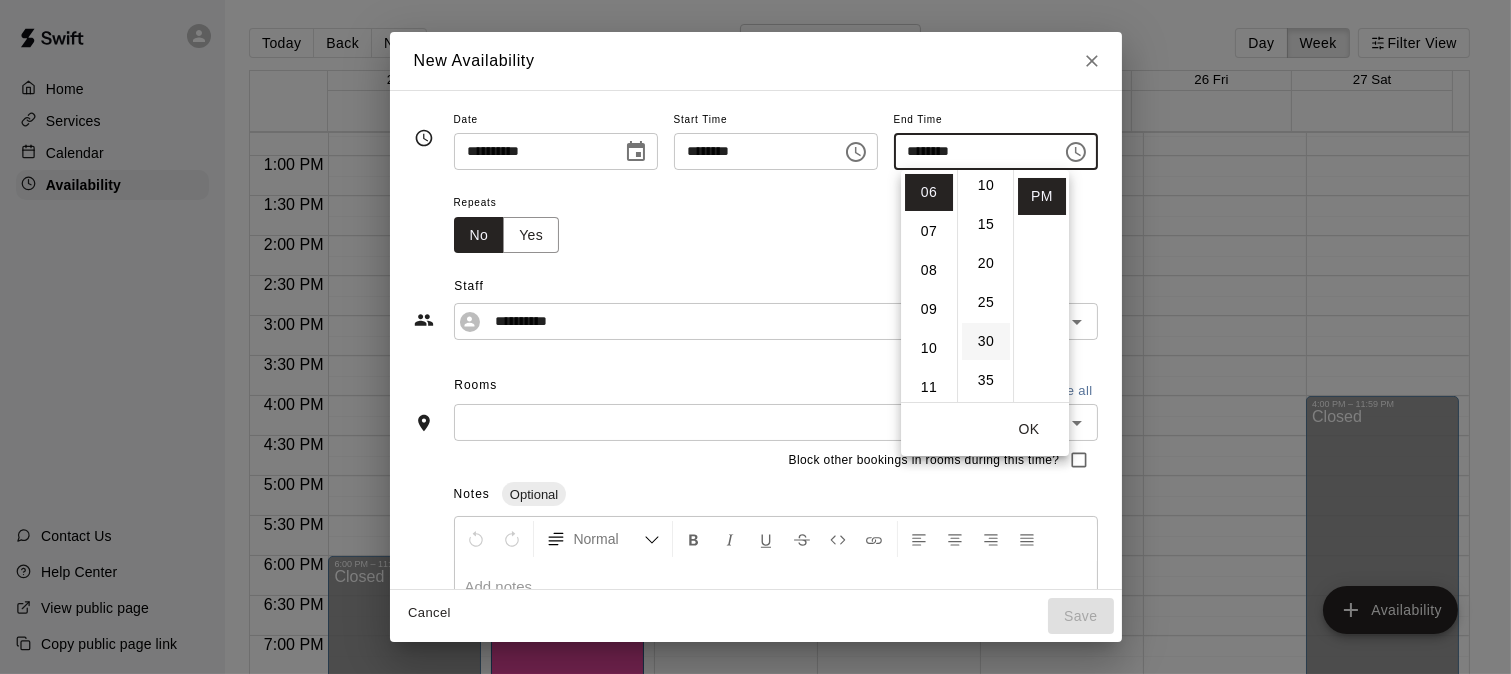 type 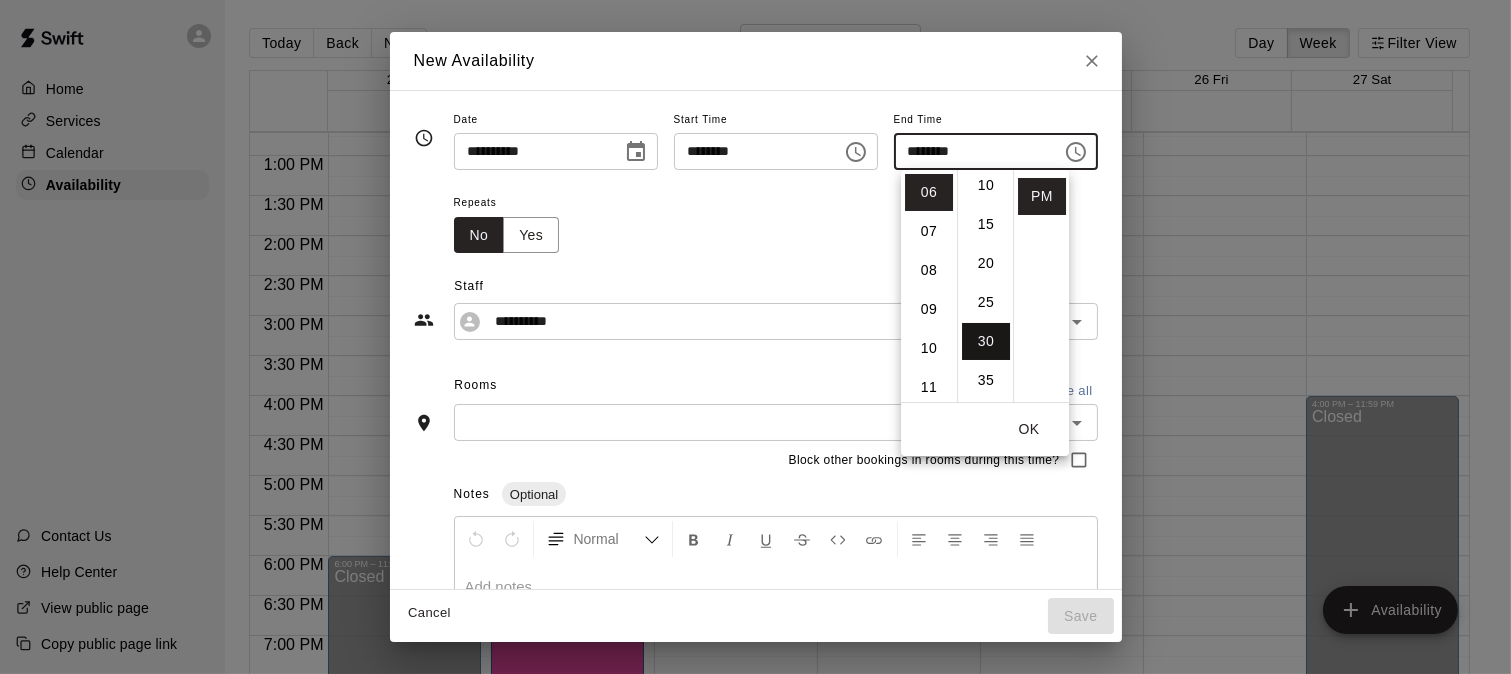 type on "********" 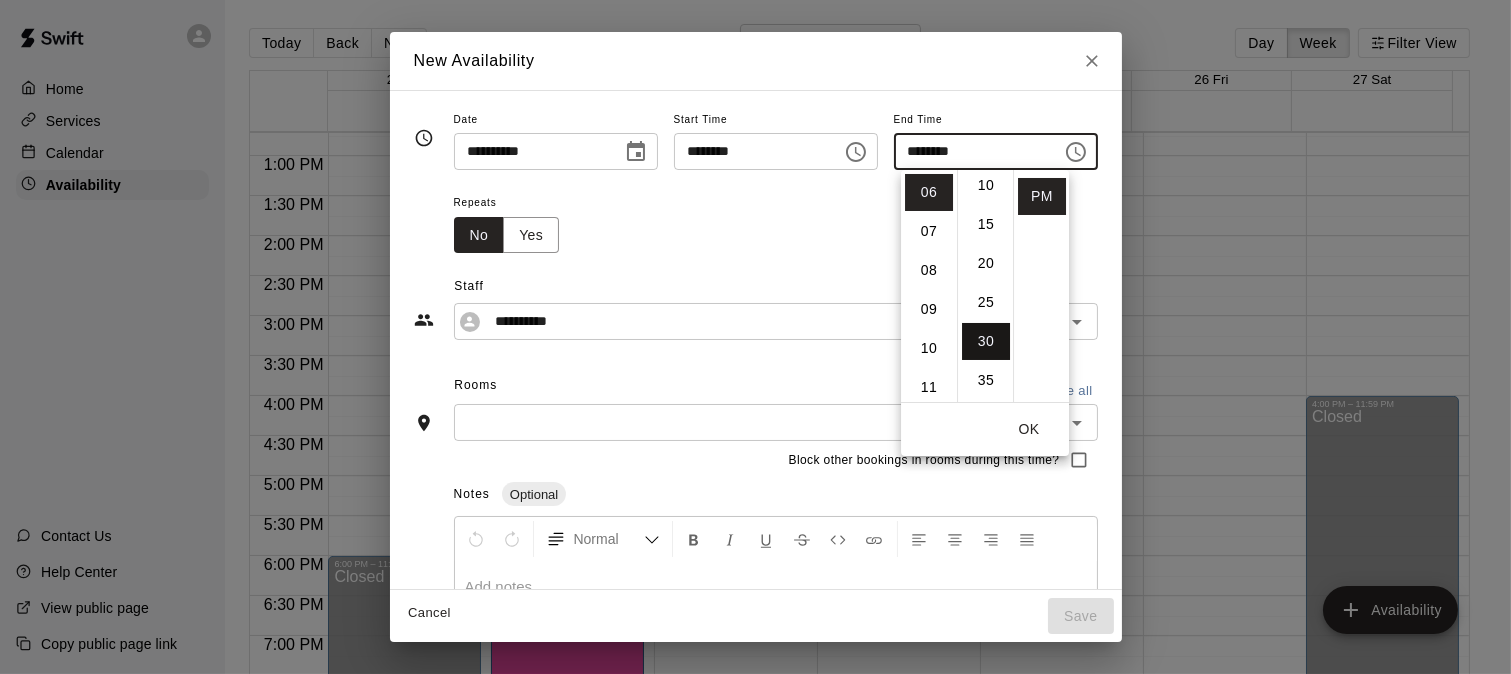 scroll, scrollTop: 234, scrollLeft: 0, axis: vertical 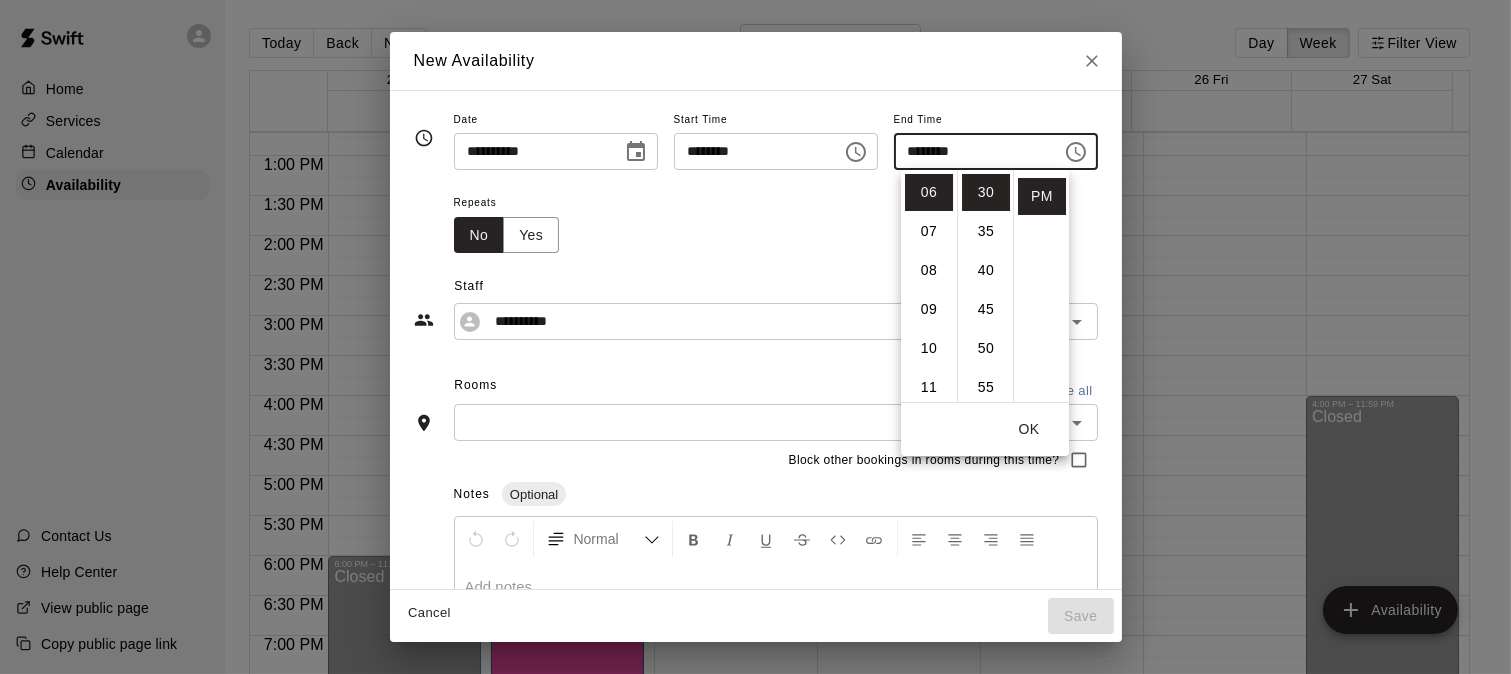 click at bounding box center [759, 422] 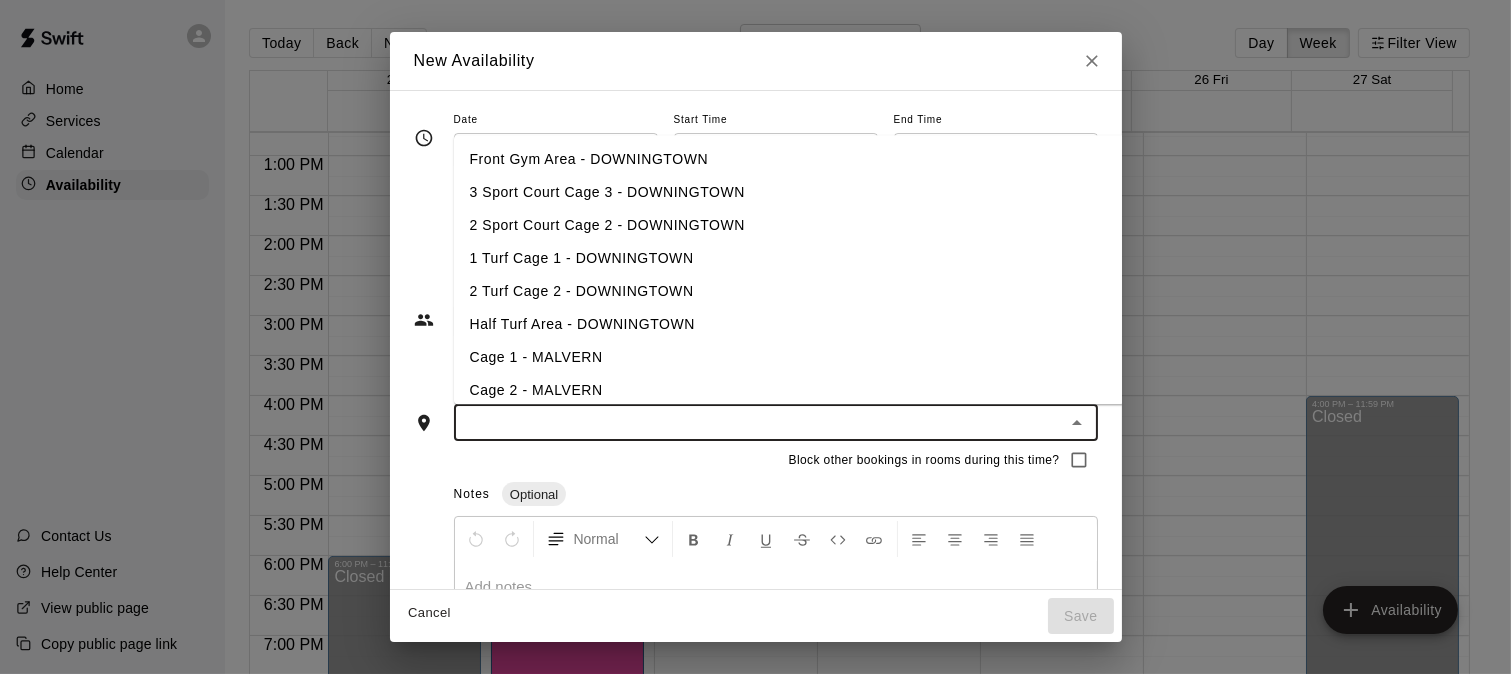 click at bounding box center (759, 422) 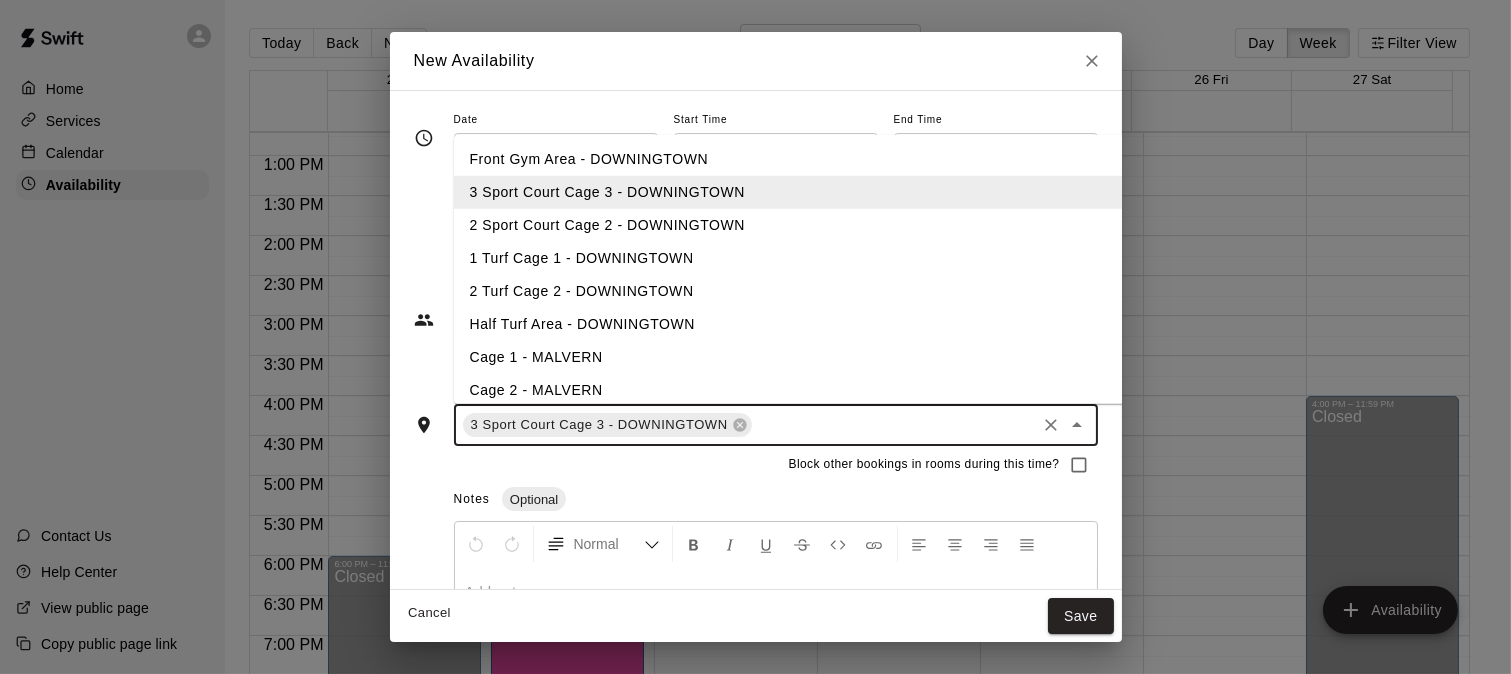 click on "2 Sport Court Cage 2 - DOWNINGTOWN" at bounding box center (822, 225) 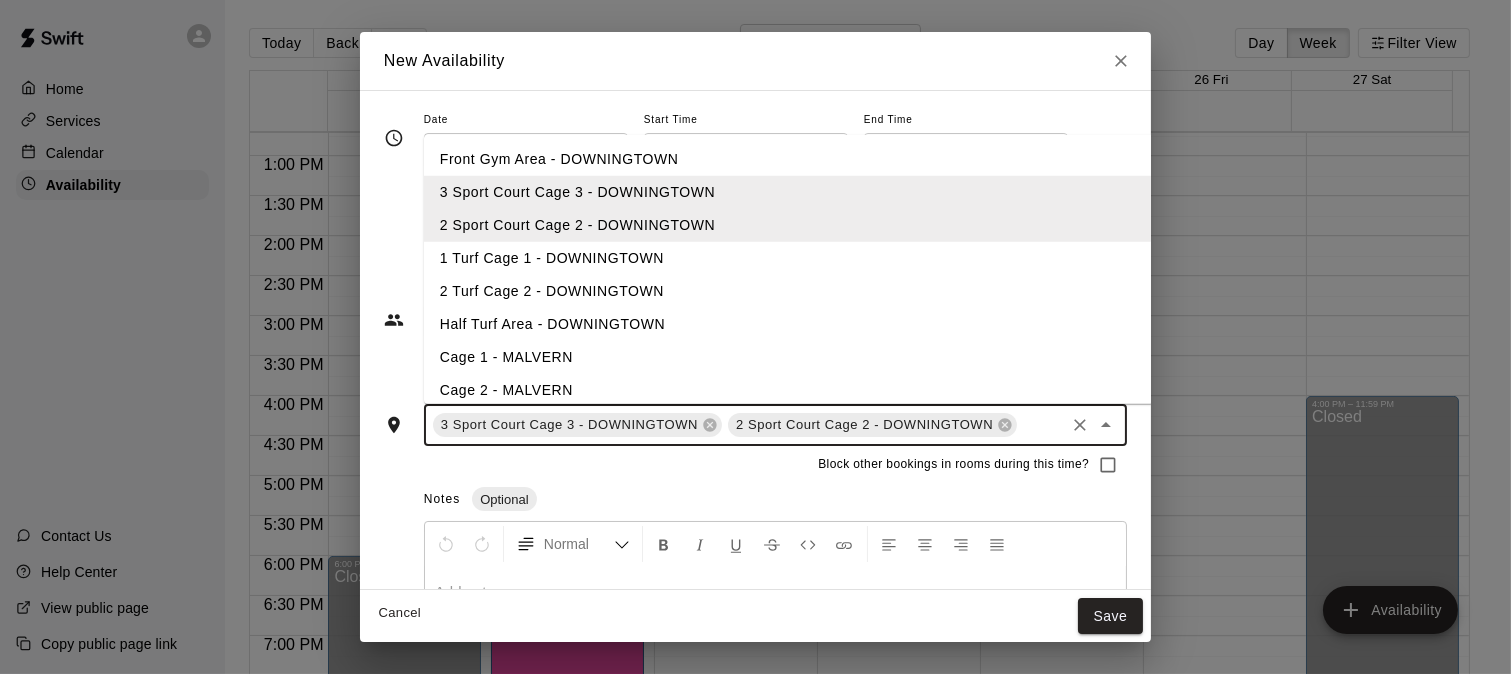 click on "1 Turf Cage 1 - DOWNINGTOWN" at bounding box center [792, 258] 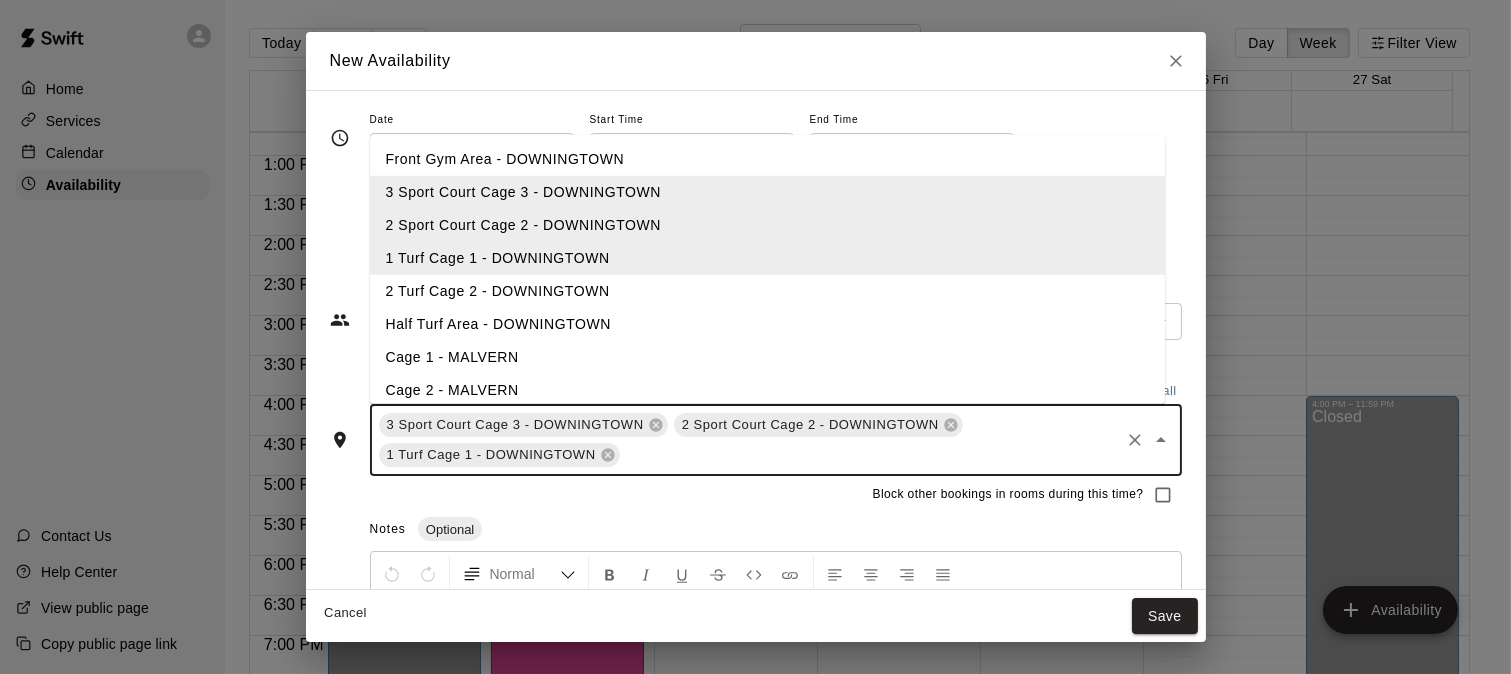click on "2 Turf Cage 2 - DOWNINGTOWN" at bounding box center [767, 291] 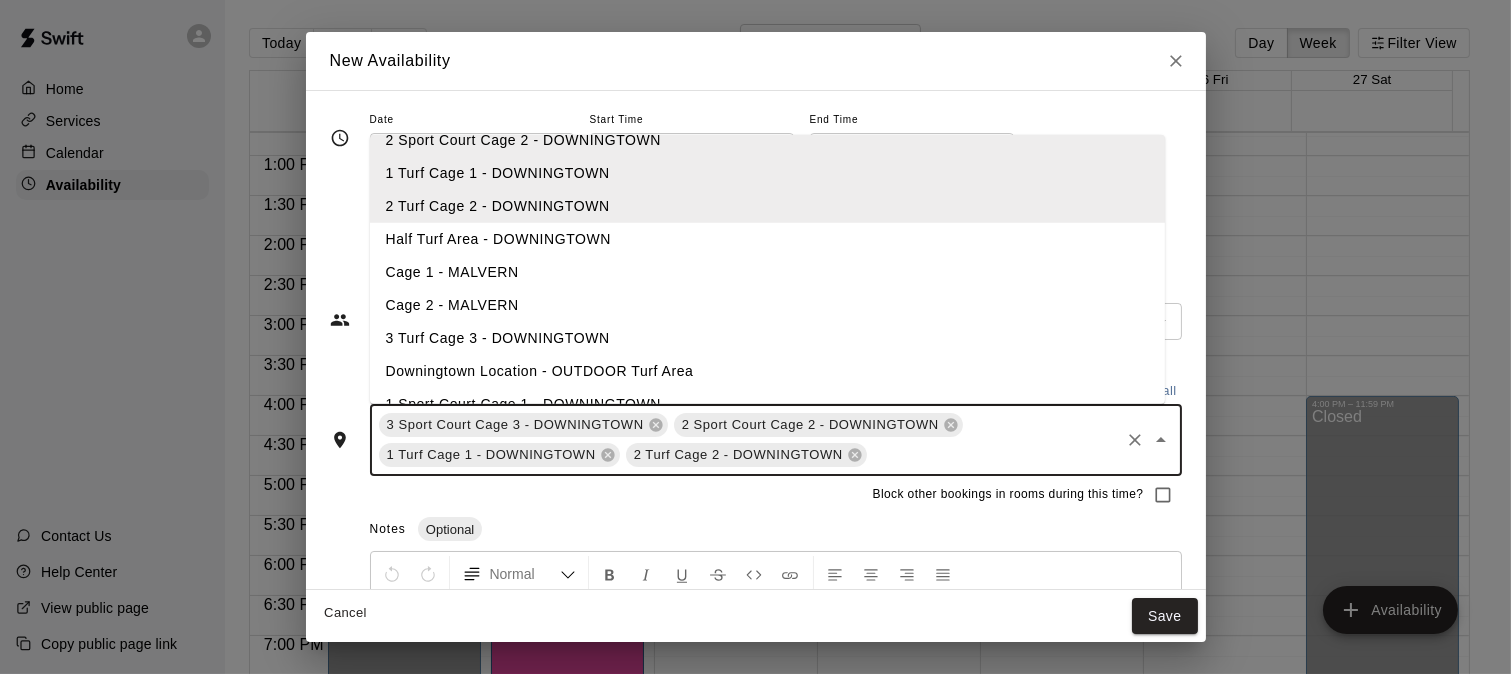 scroll, scrollTop: 111, scrollLeft: 0, axis: vertical 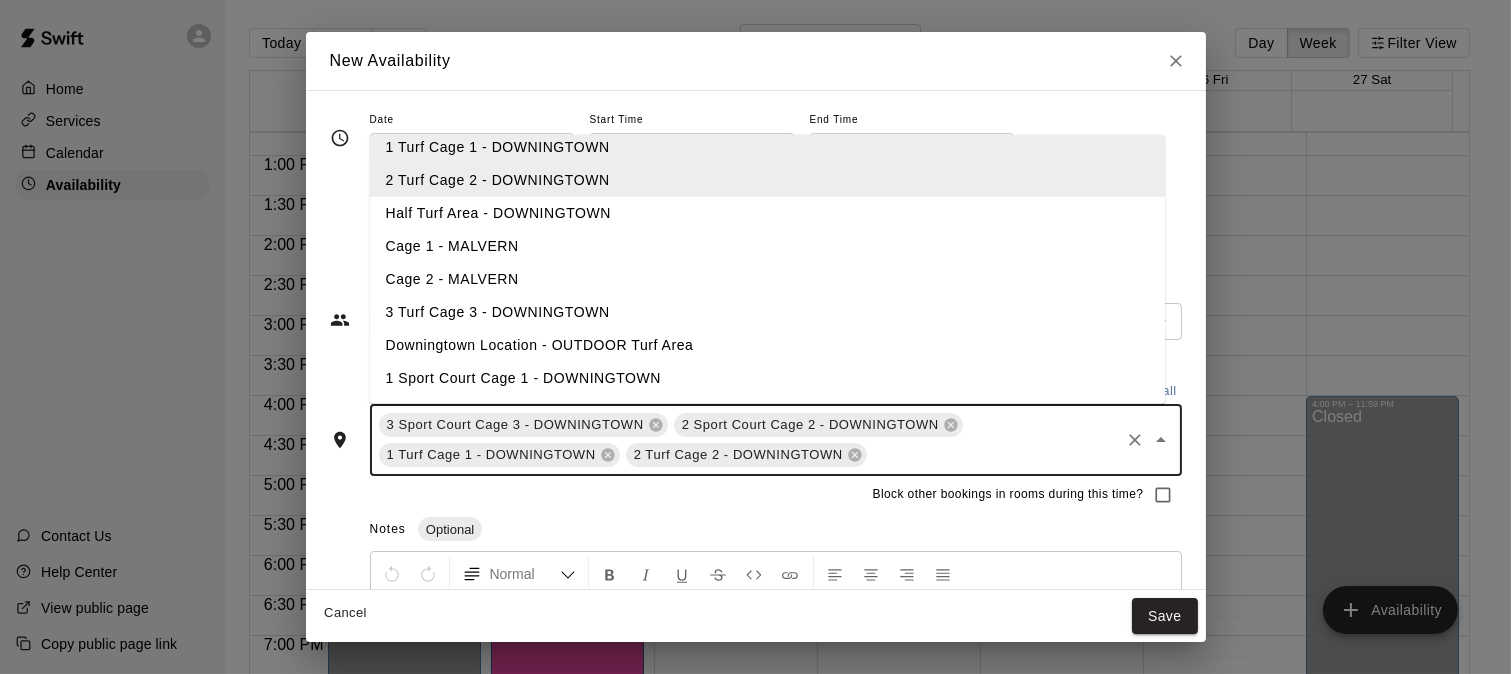 click on "3 Turf Cage 3 - DOWNINGTOWN" at bounding box center (767, 312) 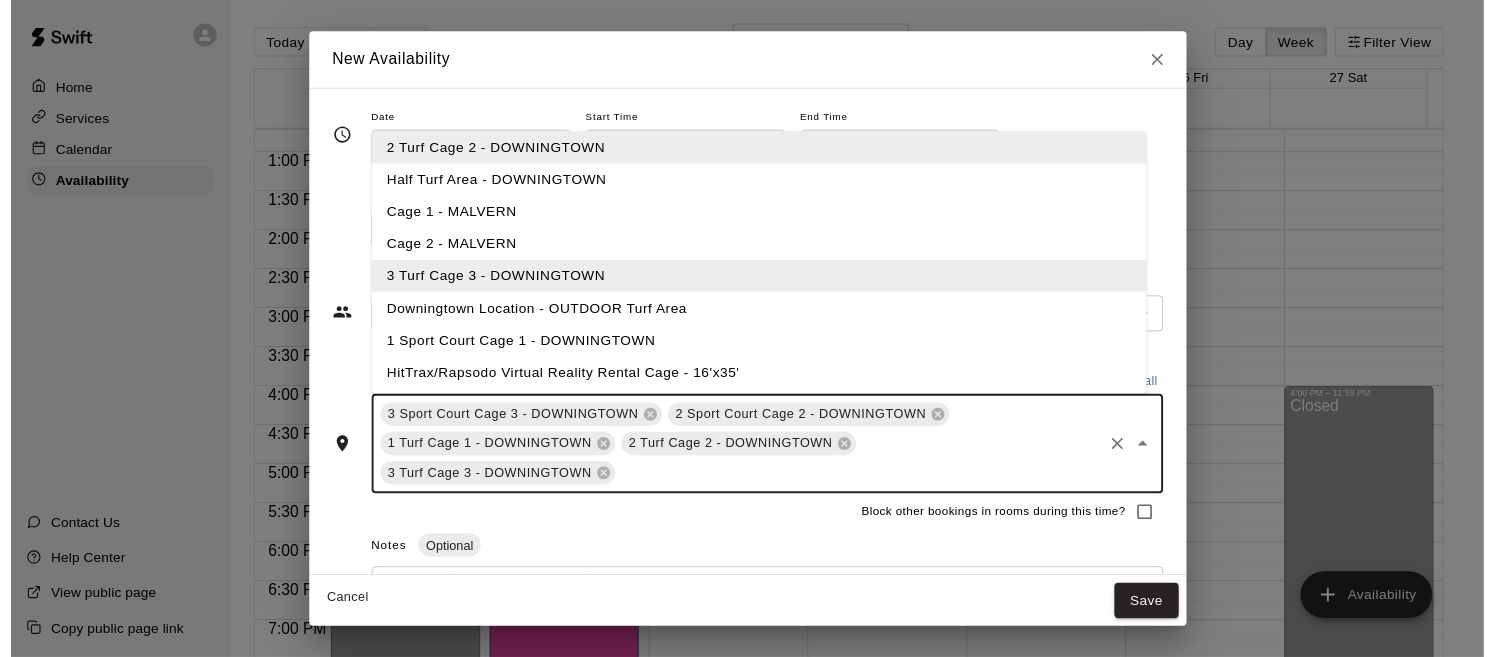 scroll, scrollTop: 174, scrollLeft: 0, axis: vertical 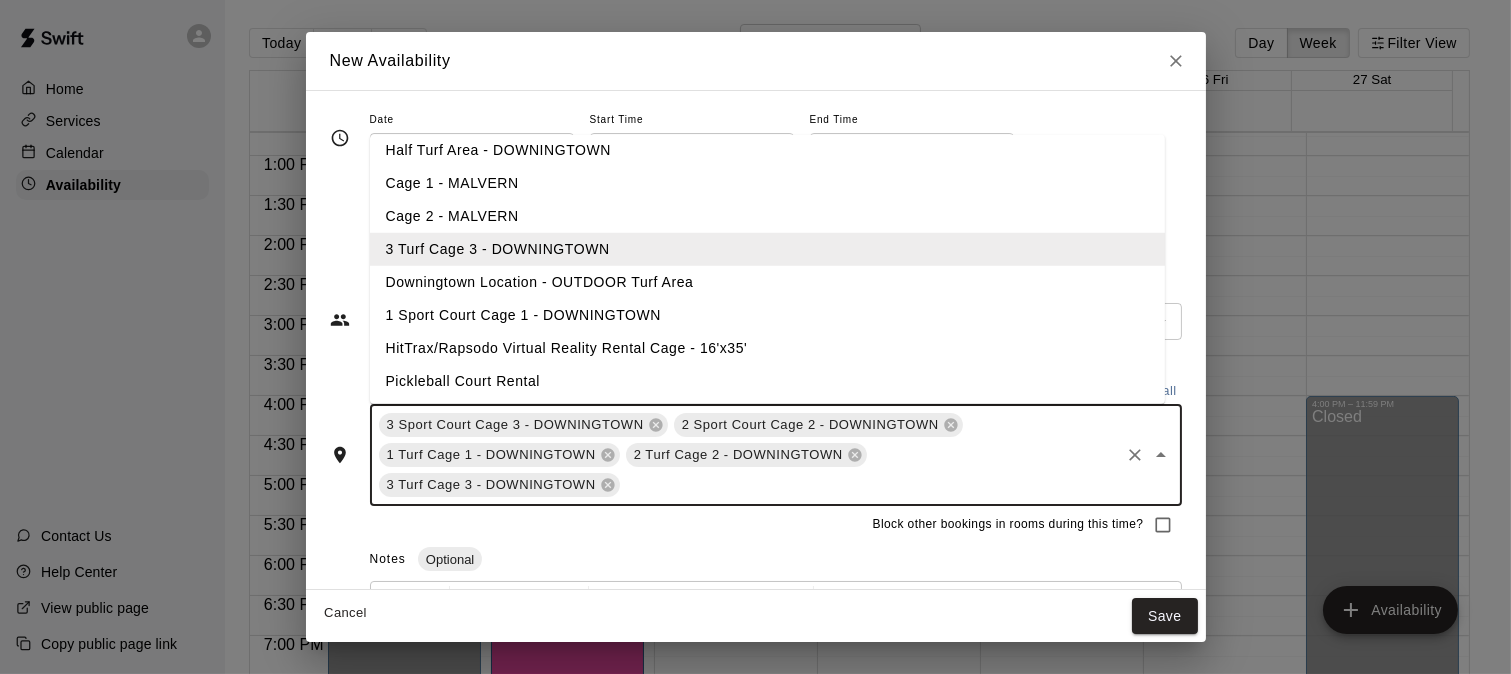 click on "1 Sport Court Cage 1 - DOWNINGTOWN" at bounding box center (767, 315) 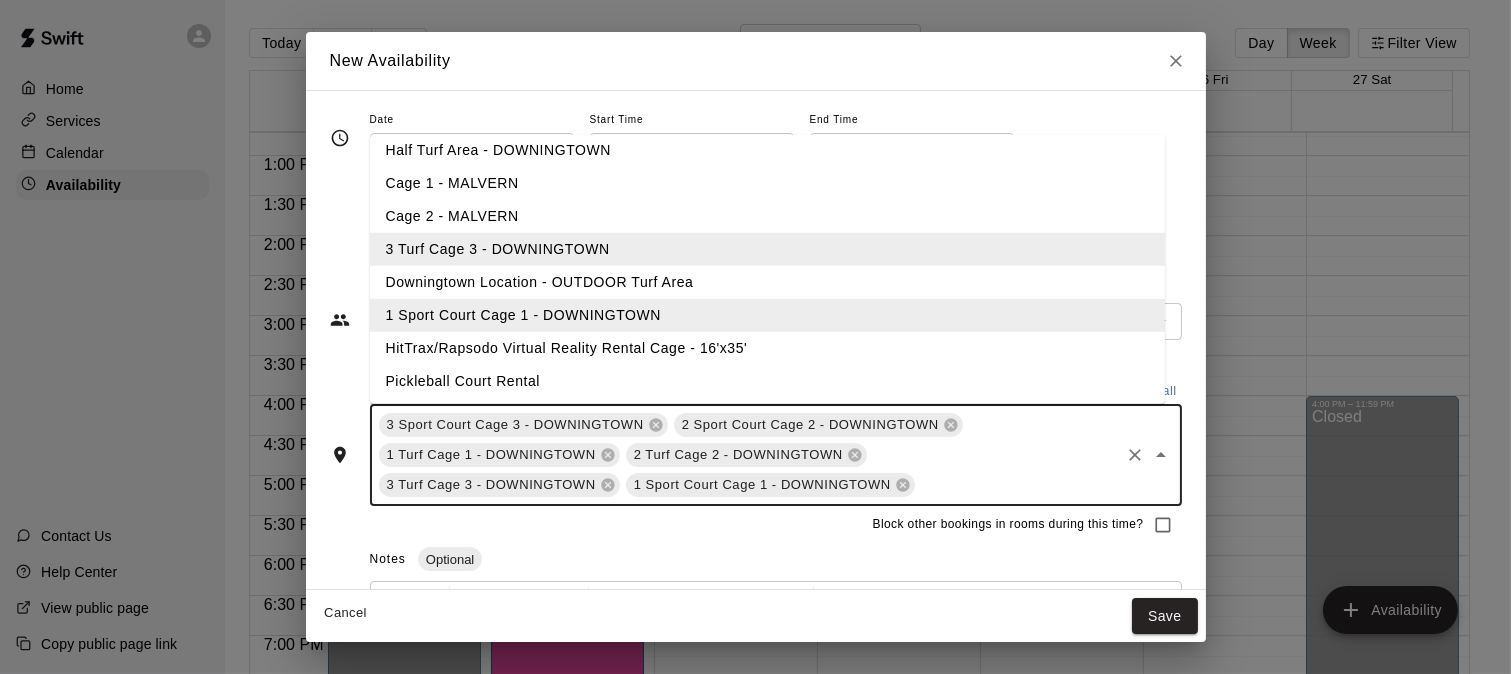 click on "HitTrax/Rapsodo Virtual Reality Rental Cage - 16'x35'" at bounding box center (767, 348) 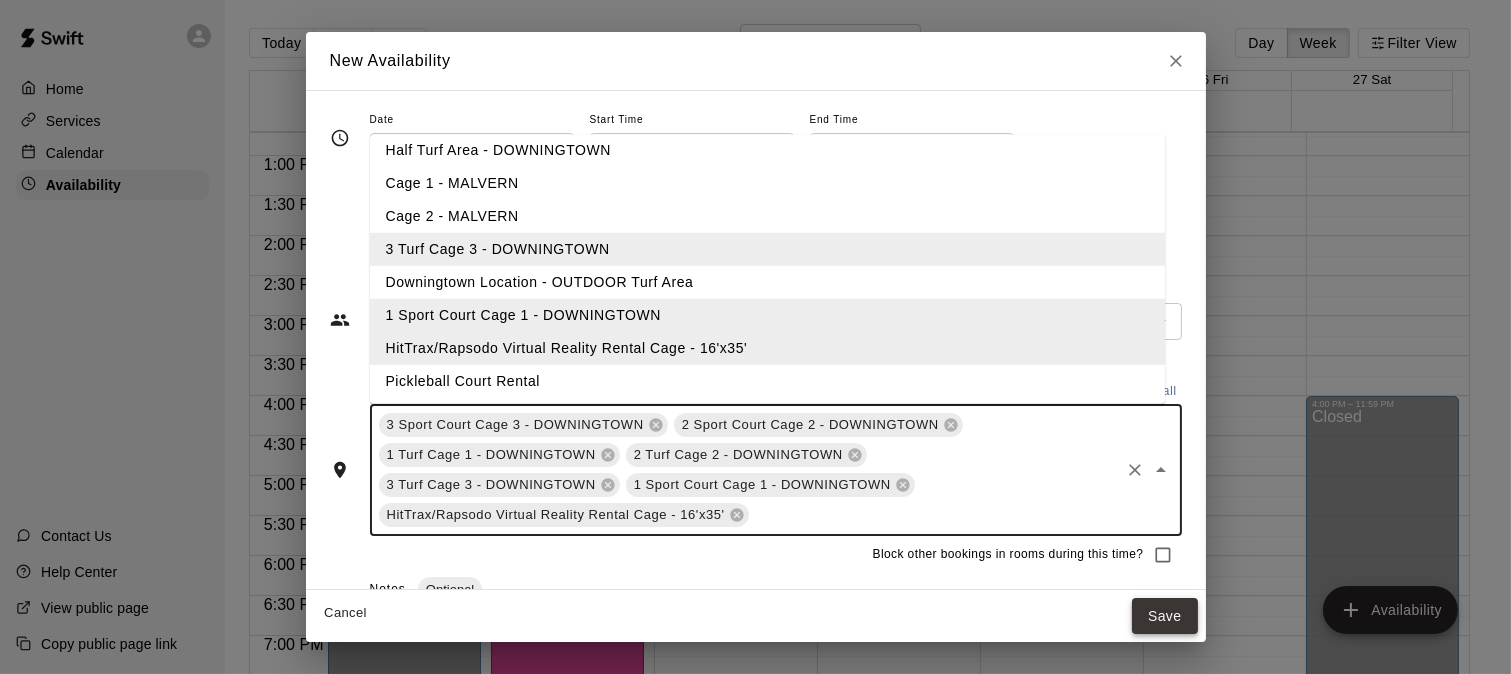 click on "Save" at bounding box center (1165, 616) 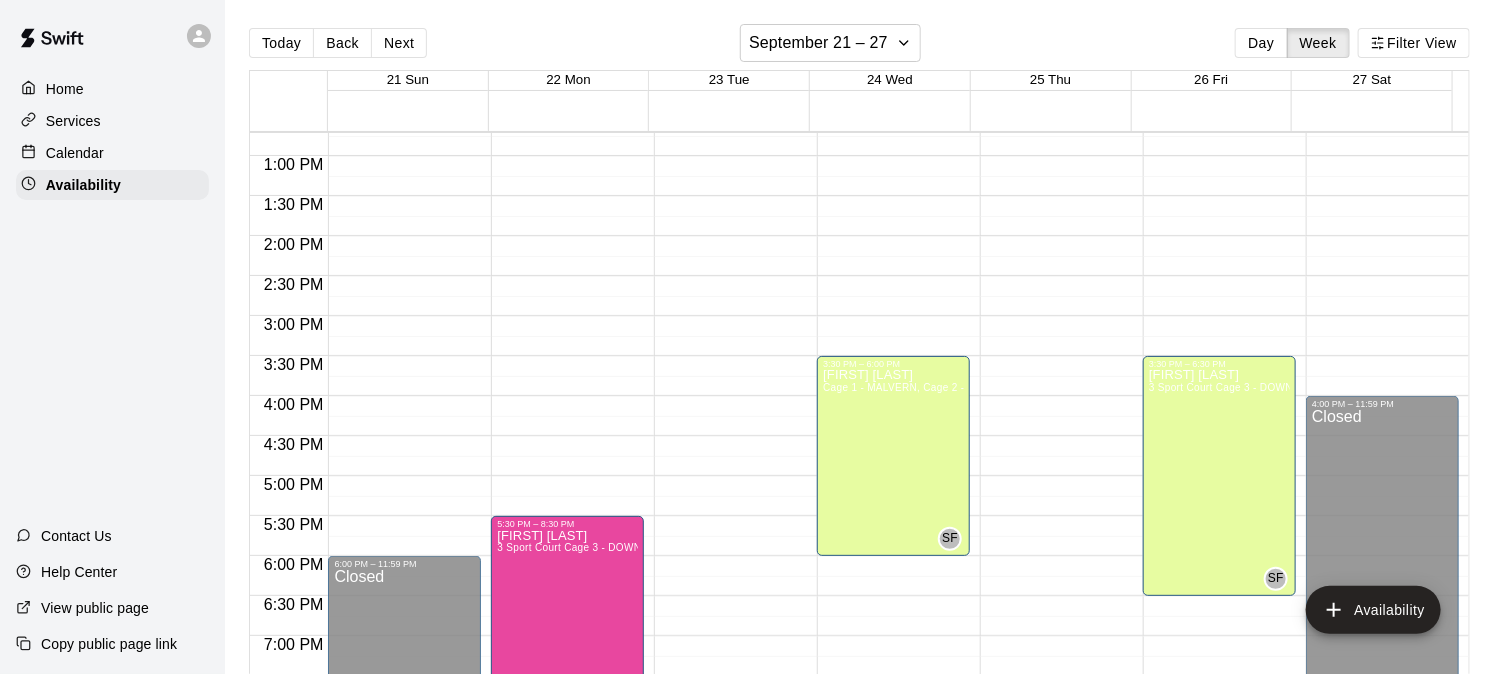 click on "Calendar" at bounding box center (75, 153) 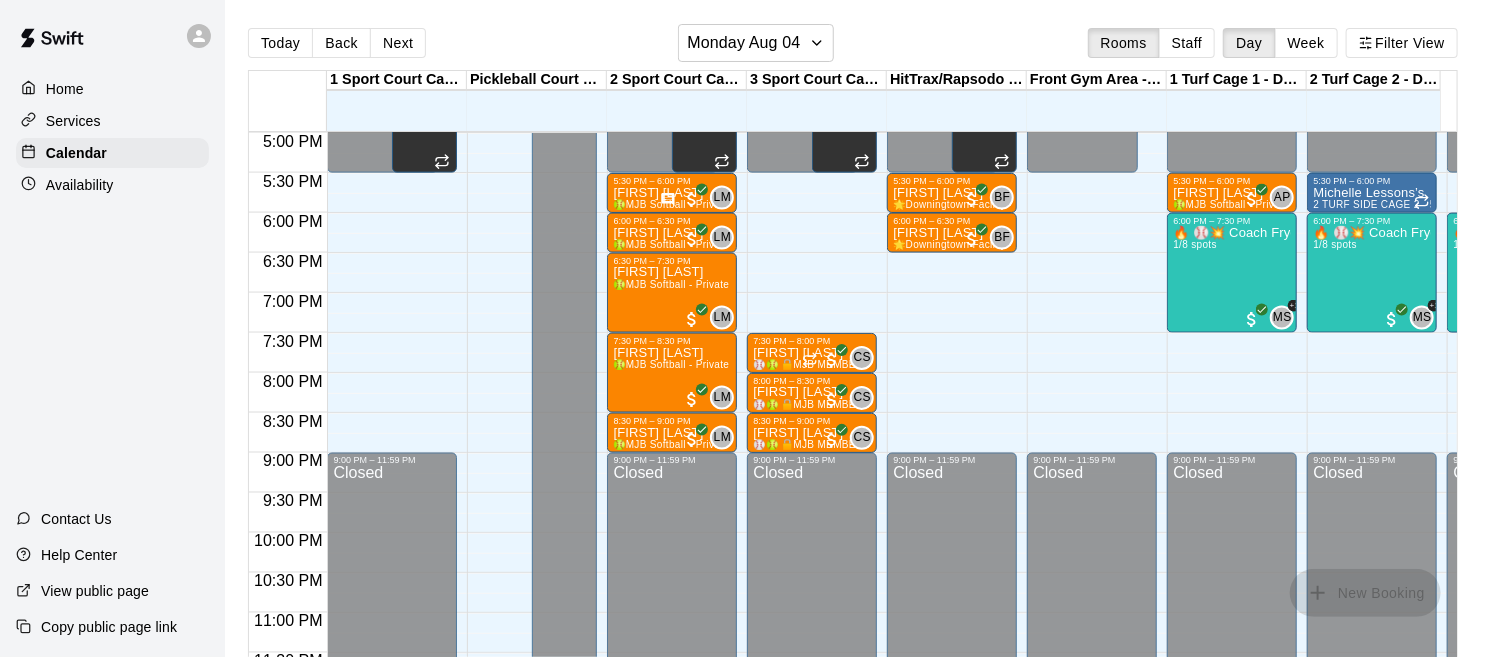 scroll, scrollTop: 1372, scrollLeft: 0, axis: vertical 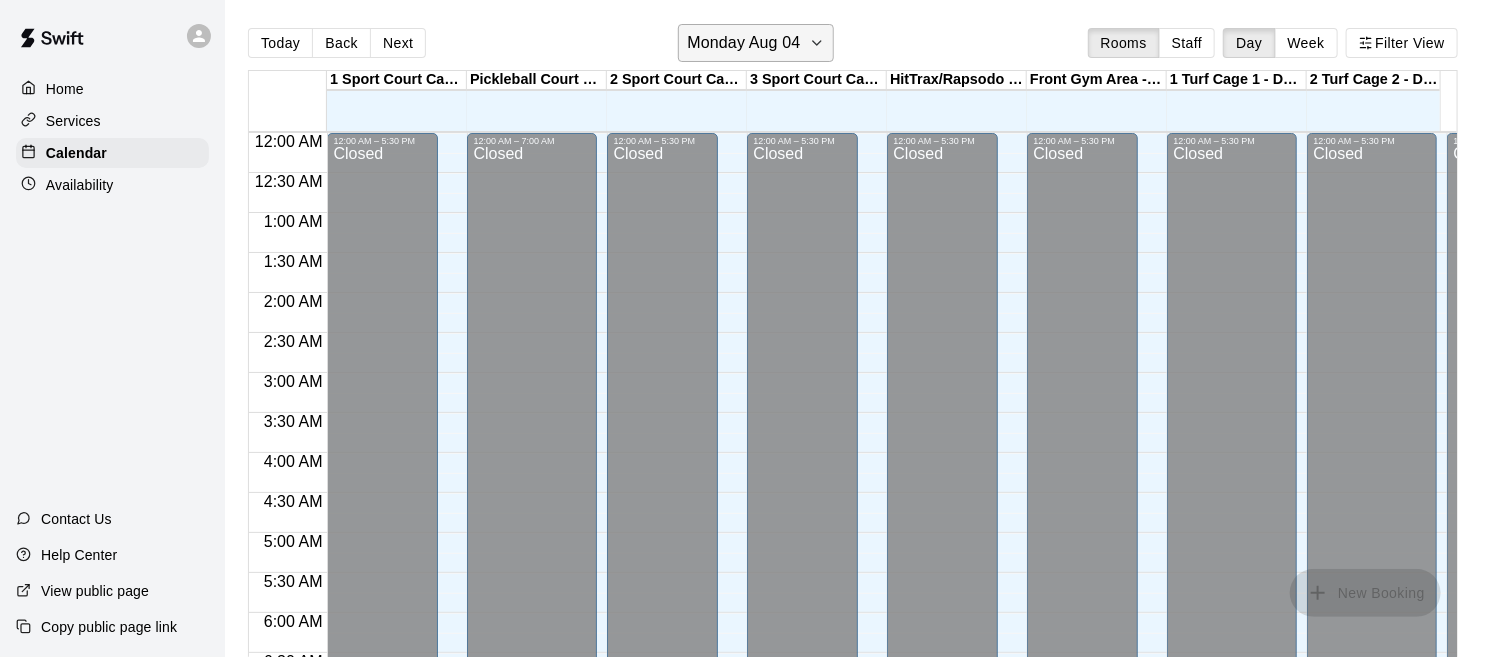 click on "Monday Aug 04" at bounding box center [755, 43] 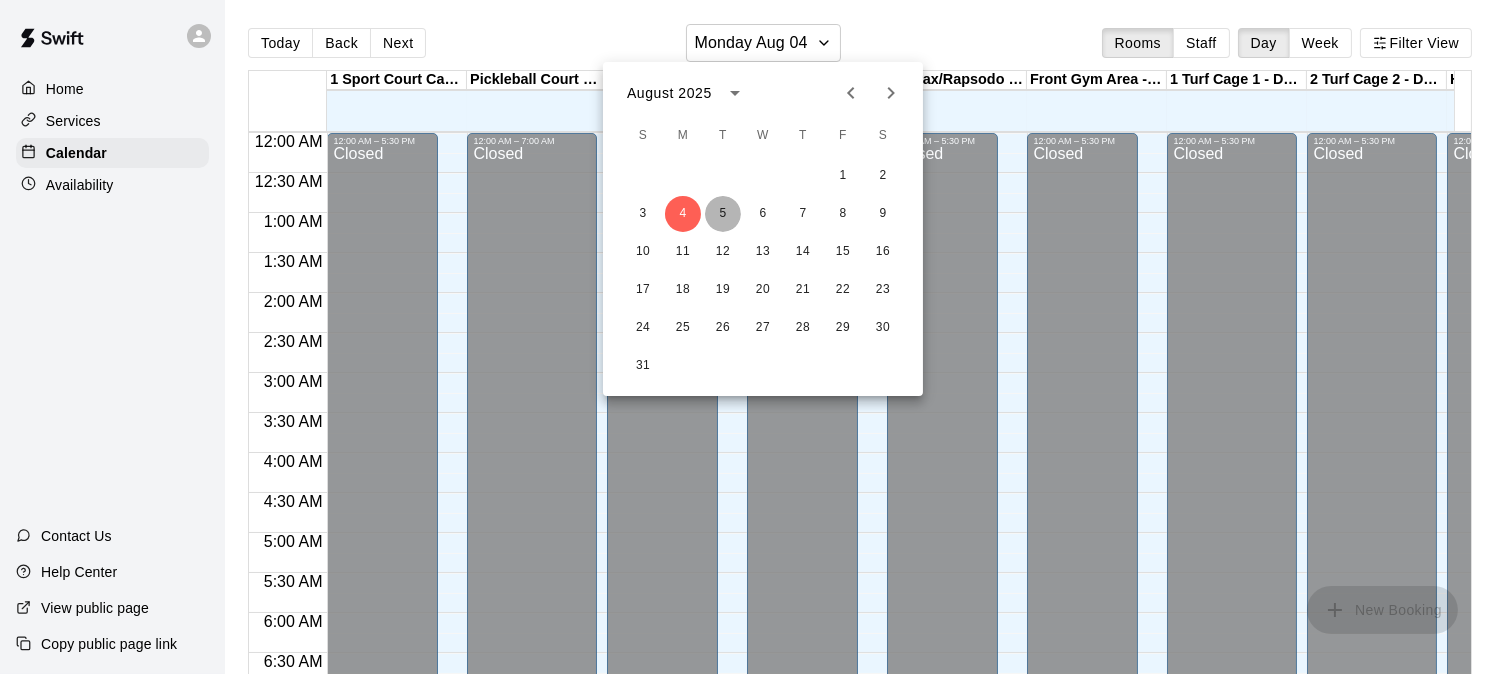 click on "5" at bounding box center (723, 214) 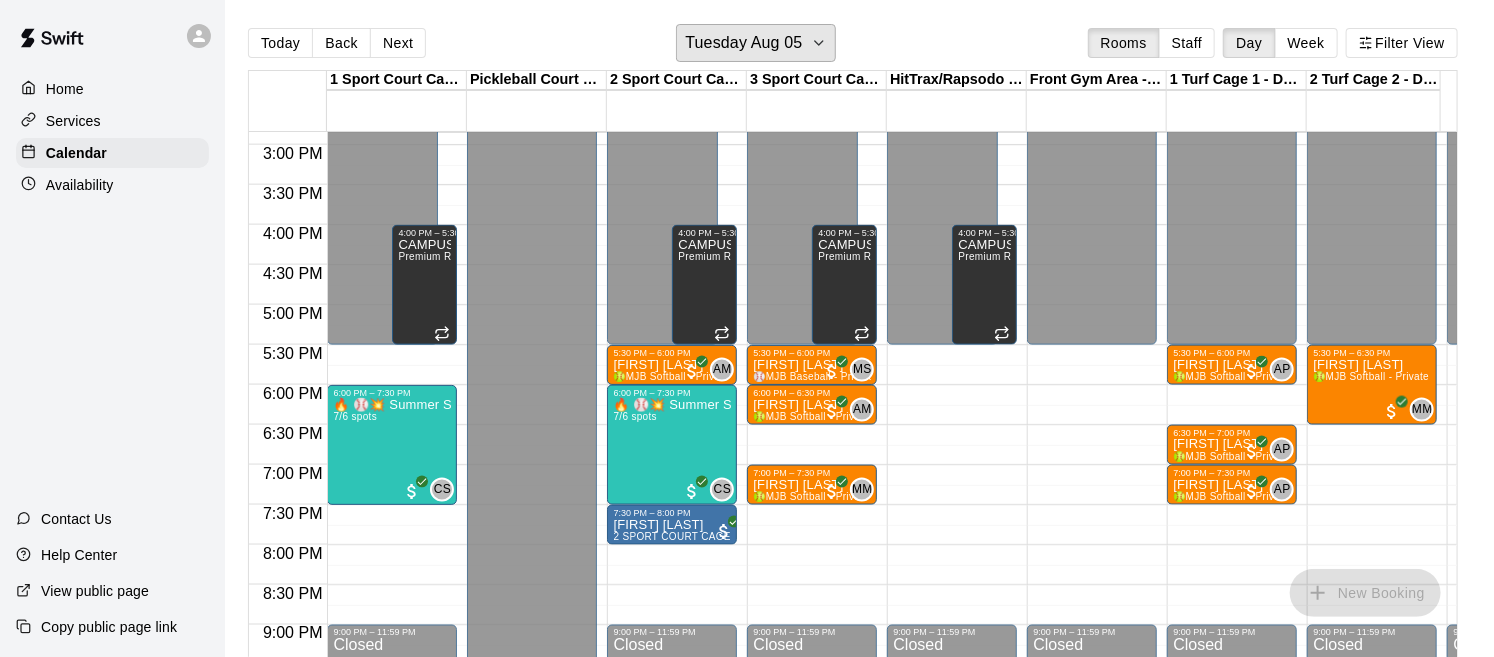 scroll, scrollTop: 1190, scrollLeft: 0, axis: vertical 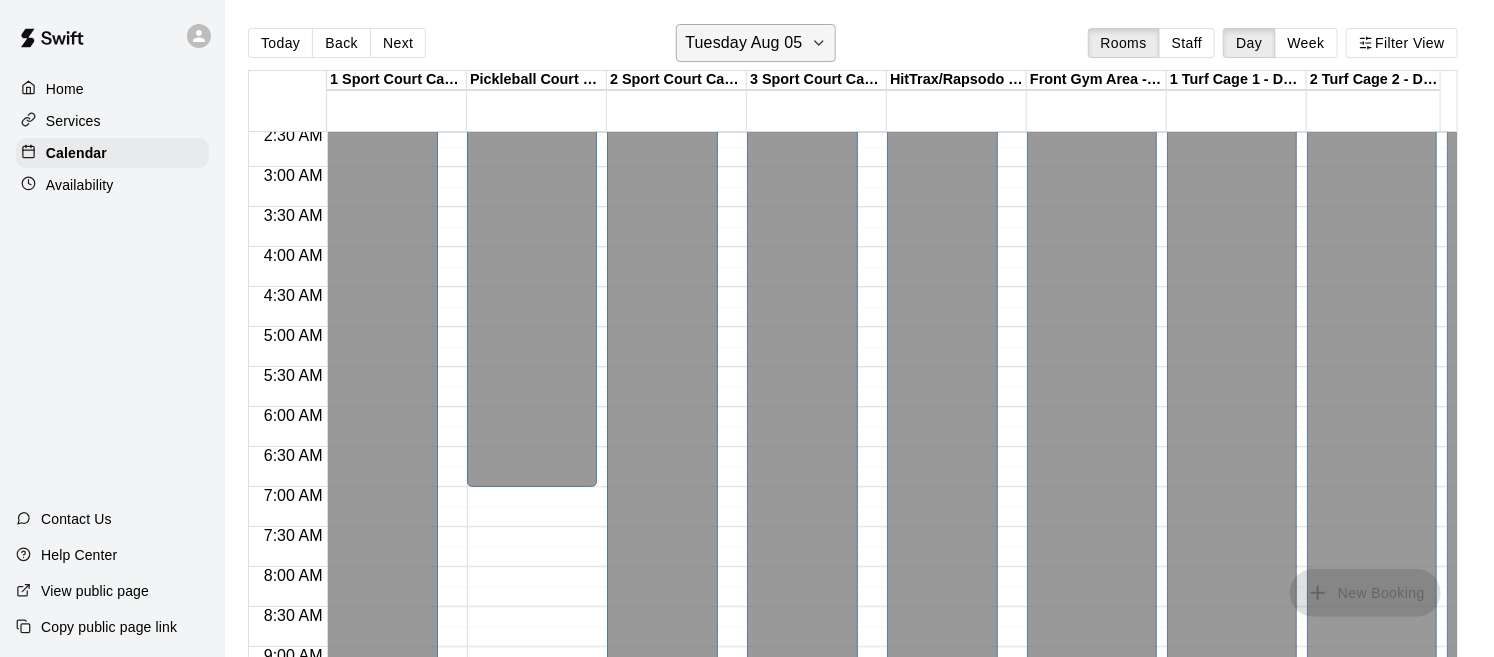 click 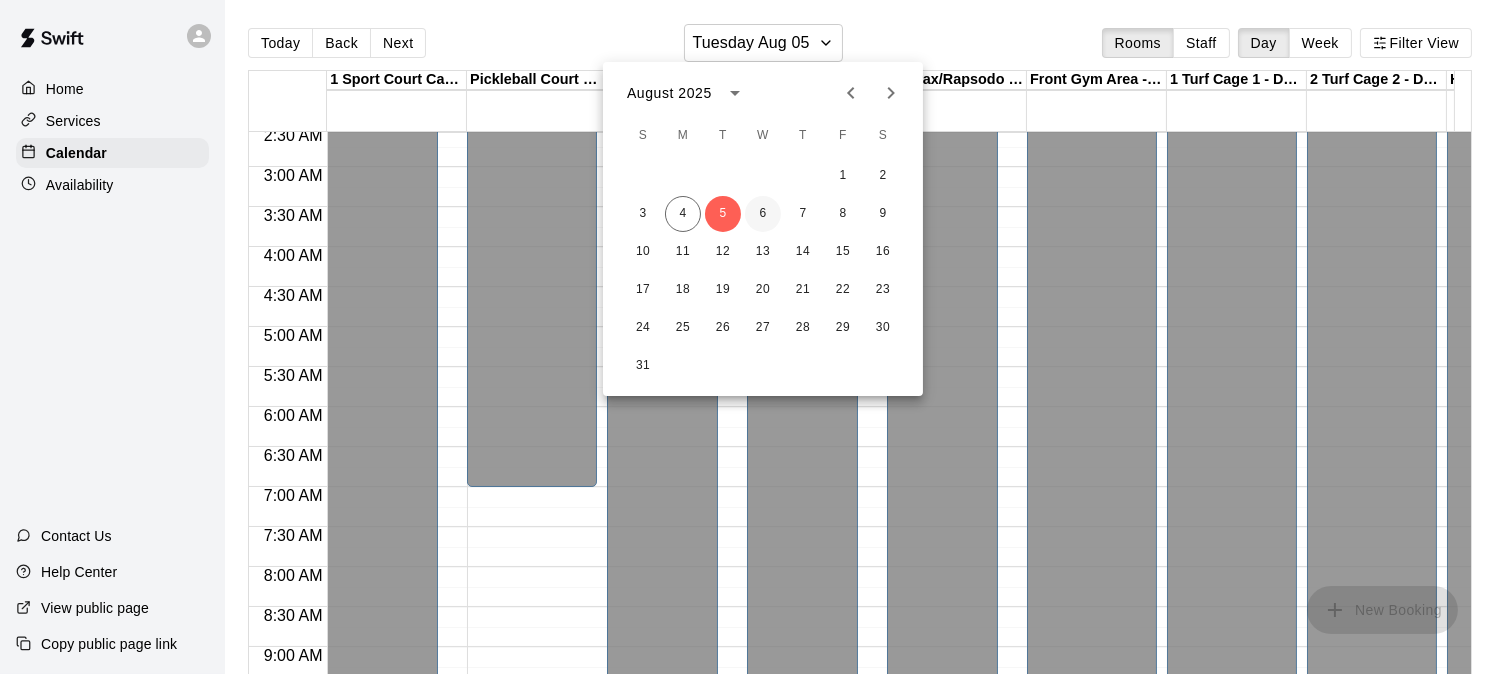 click on "6" at bounding box center [763, 214] 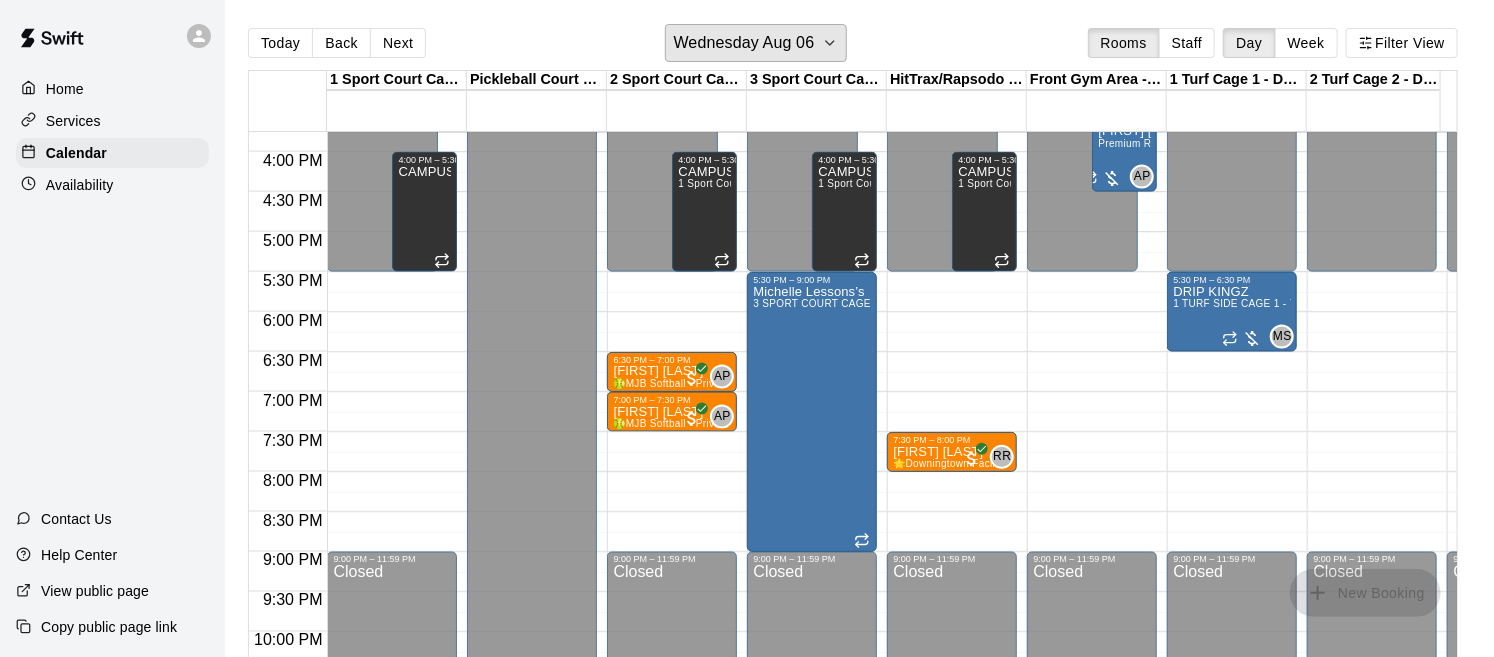 scroll, scrollTop: 1266, scrollLeft: 0, axis: vertical 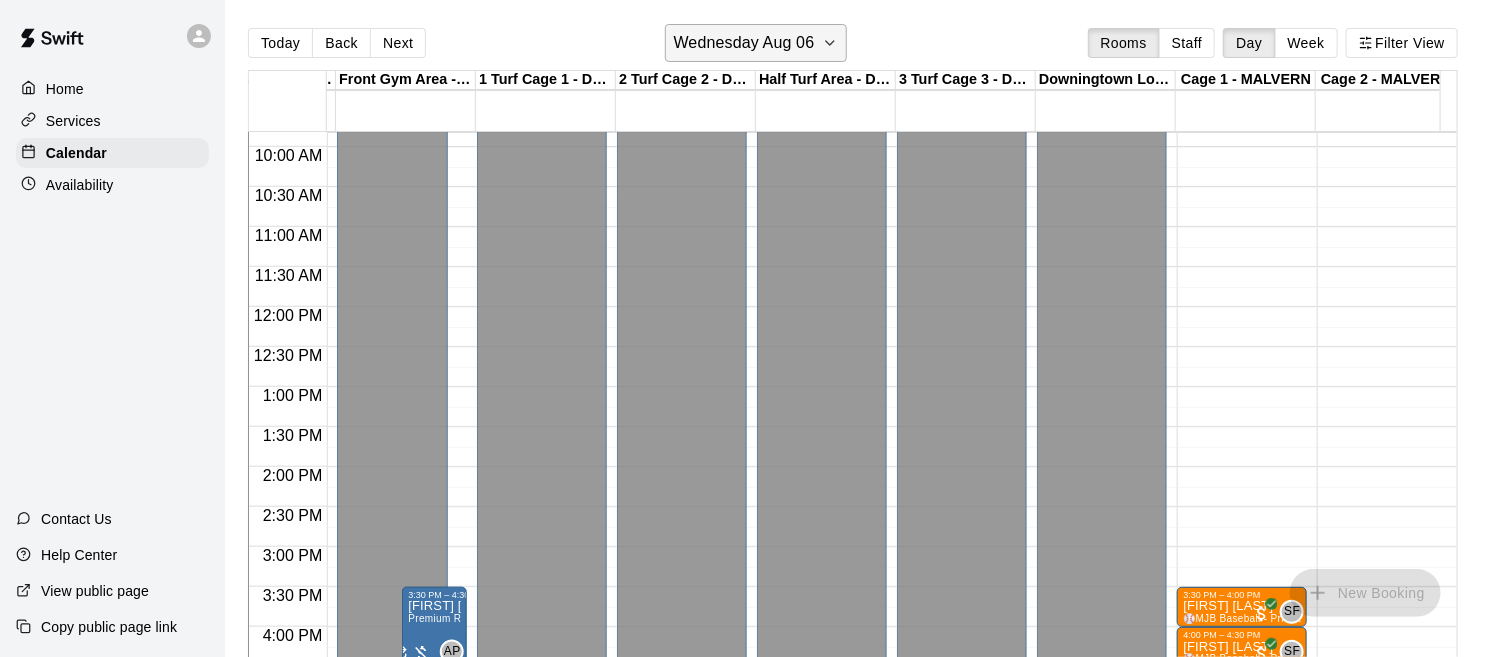 click on "Wednesday Aug 06" at bounding box center (756, 43) 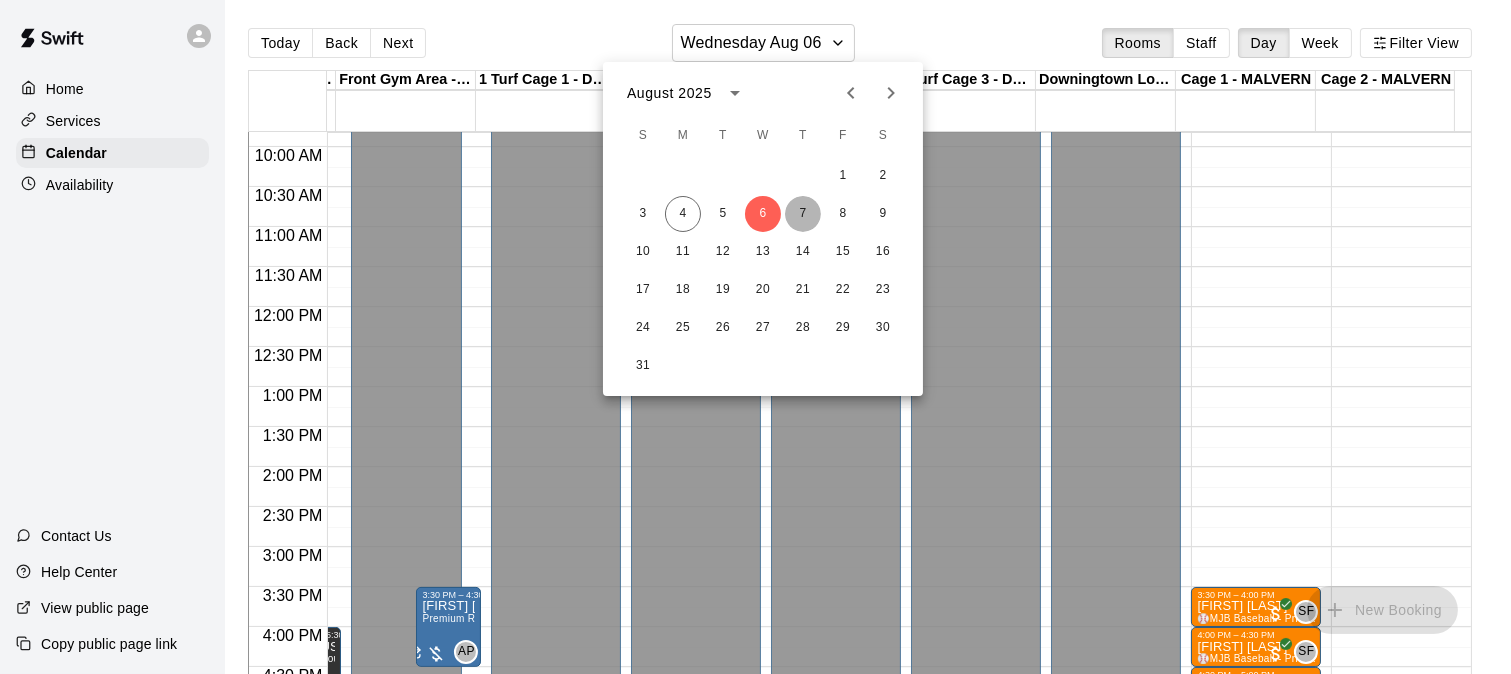 click on "7" at bounding box center [803, 214] 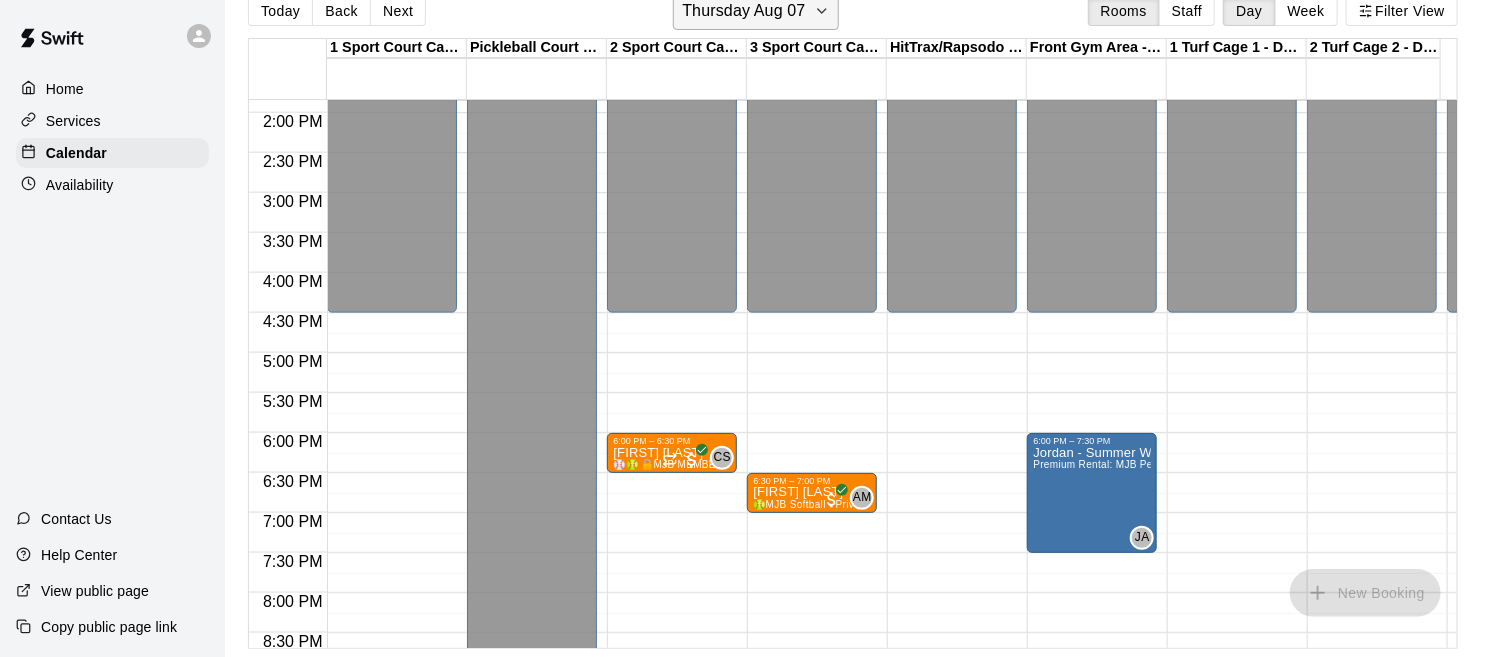 click on "Thursday Aug 07" at bounding box center [743, 11] 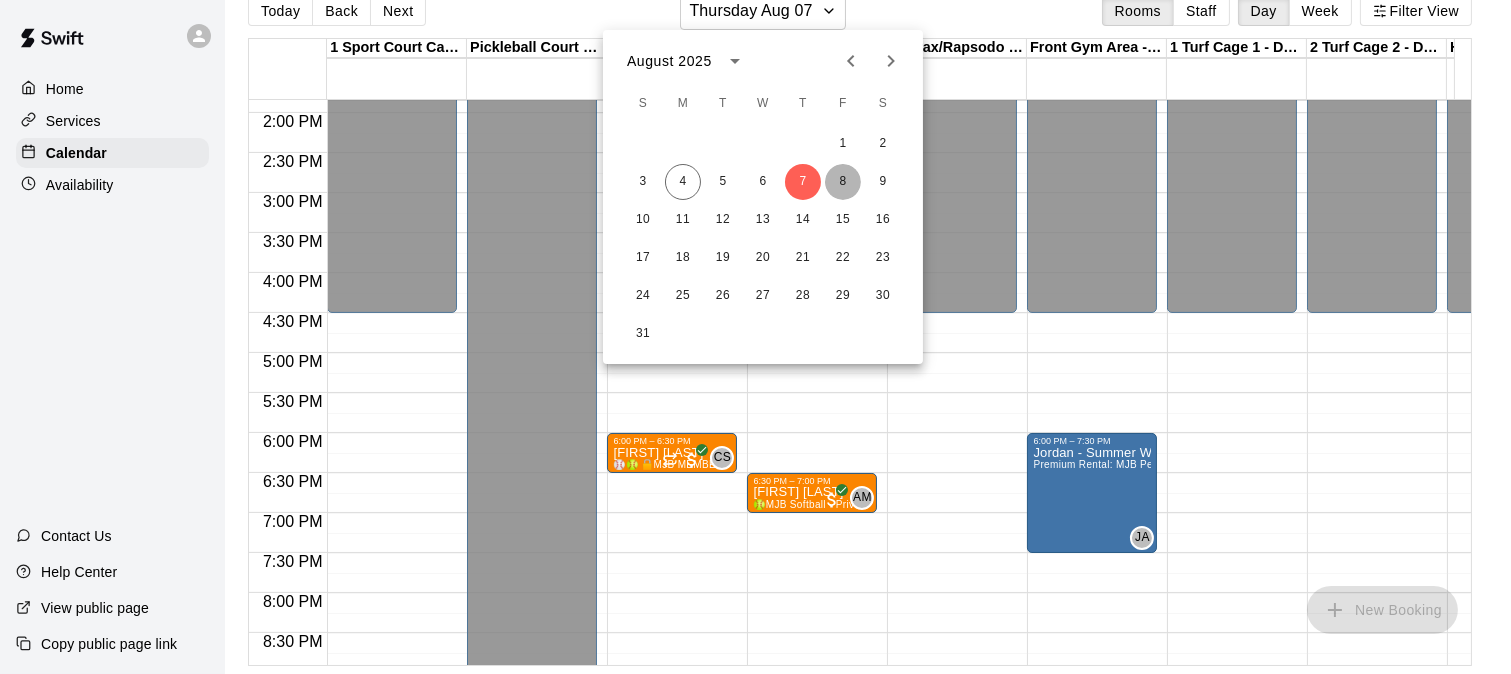 click on "8" at bounding box center [843, 182] 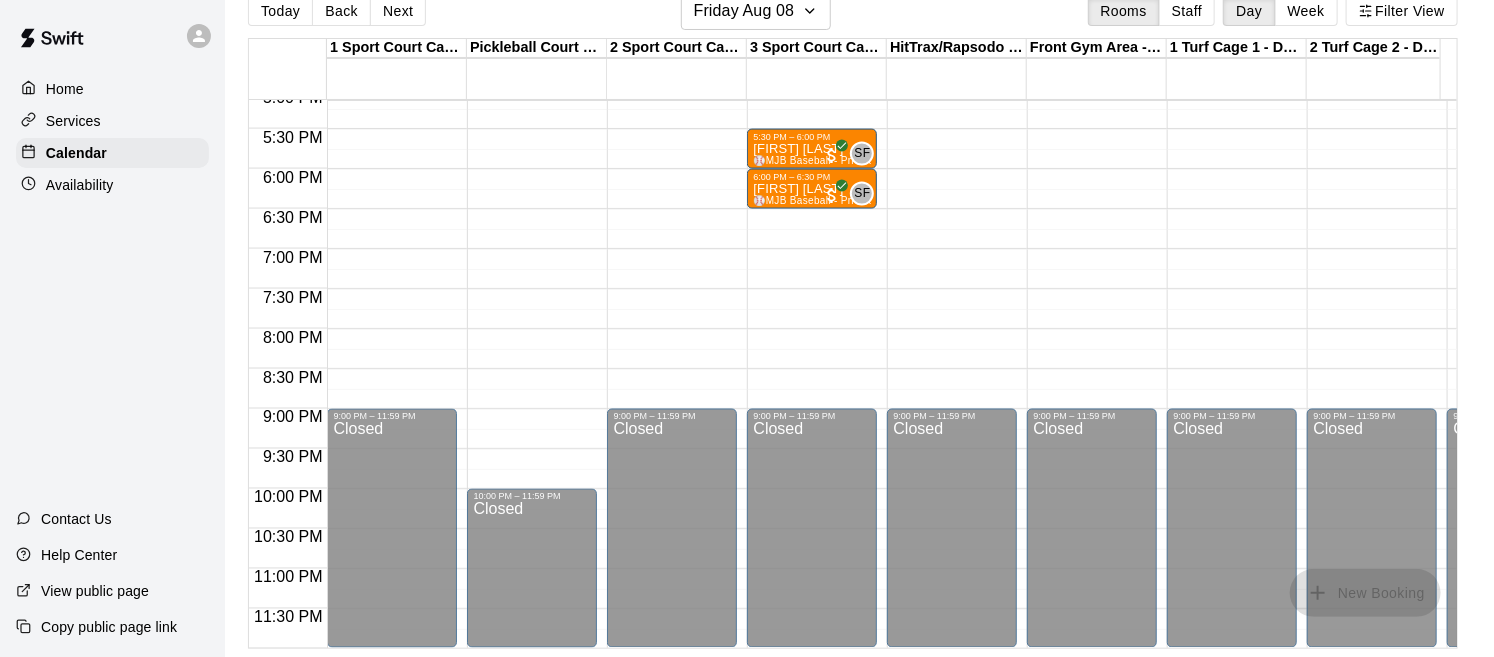 click on "12:00 AM 12:30 AM 1:00 AM 1:30 AM 2:00 AM 2:30 AM 3:00 AM 3:30 AM 4:00 AM 4:30 AM 5:00 AM 5:30 AM 6:00 AM 6:30 AM 7:00 AM 7:30 AM 8:00 AM 8:30 AM 9:00 AM 9:30 AM 10:00 AM 10:30 AM 11:00 AM 11:30 AM 12:00 PM 12:30 PM 1:00 PM 1:30 PM 2:00 PM 2:30 PM 3:00 PM 3:30 PM 4:00 PM 4:30 PM 5:00 PM 5:30 PM 6:00 PM 6:30 PM 7:00 PM 7:30 PM 8:00 PM 8:30 PM 9:00 PM 9:30 PM 10:00 PM 10:30 PM 11:00 PM 11:30 PM 12:00 AM – 4:30 PM Closed 9:00 PM – 11:59 PM Closed 12:00 AM – 7:00 AM Closed 10:00 PM – 11:59 PM Closed 12:00 AM – 4:30 PM Closed 9:00 PM – 11:59 PM Closed 12:00 AM – 4:30 PM Closed 4:30 PM – 5:00 PM [FIRST] [LAST] ⚾️MJB Baseball - Private Lesson - 30 Minute - DOWNINGTOWN LOCATION⚾️ SF 0 5:30 PM – 6:00 PM [FIRST] [LAST] ⚾️MJB Baseball - Private Lesson - 30 Minute - DOWNINGTOWN LOCATION⚾️ SF 0 6:00 PM – 6:30 PM [FIRST] [LAST] ⚾️MJB Baseball - Private Lesson - 30 Minute - DOWNINGTOWN LOCATION⚾️ SF 0 9:00 PM – 11:59 PM Closed 12:00 AM – 4:30 PM Closed 9:00 PM – 11:59 PM Closed" at bounding box center [853, 373] 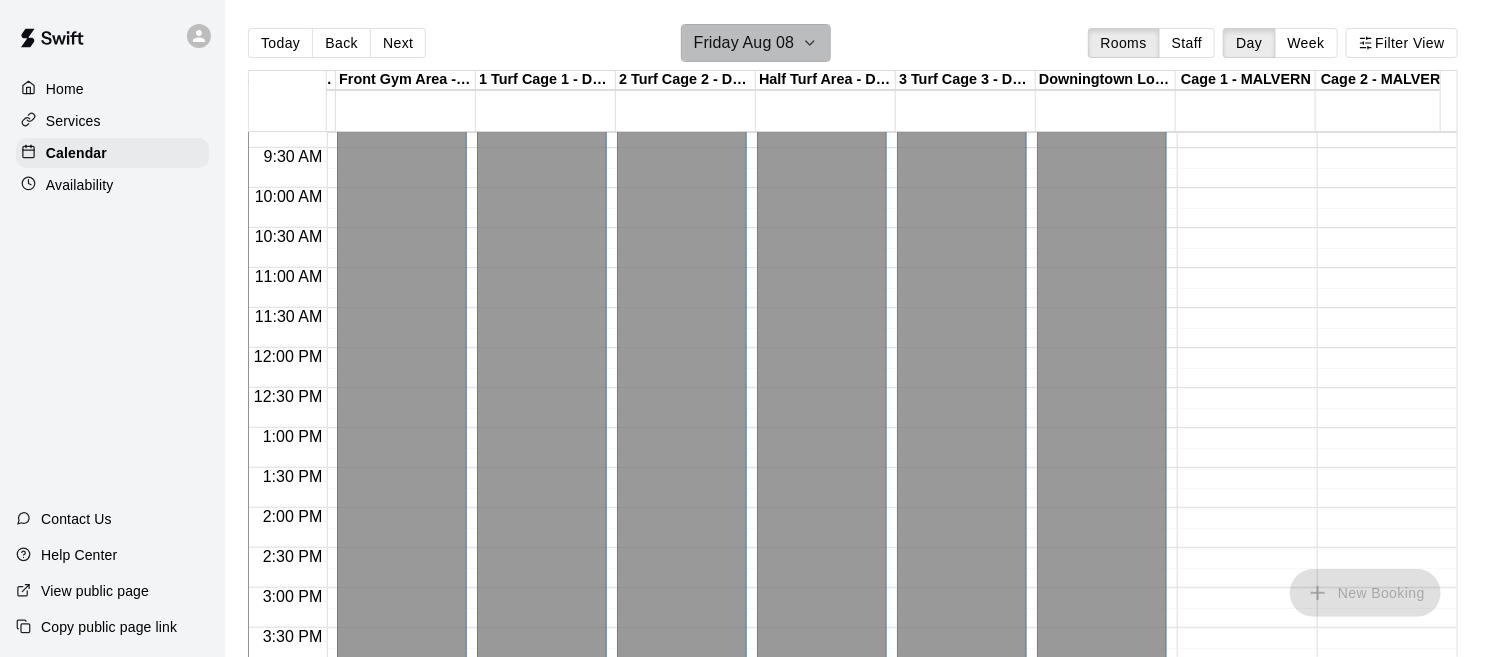 click 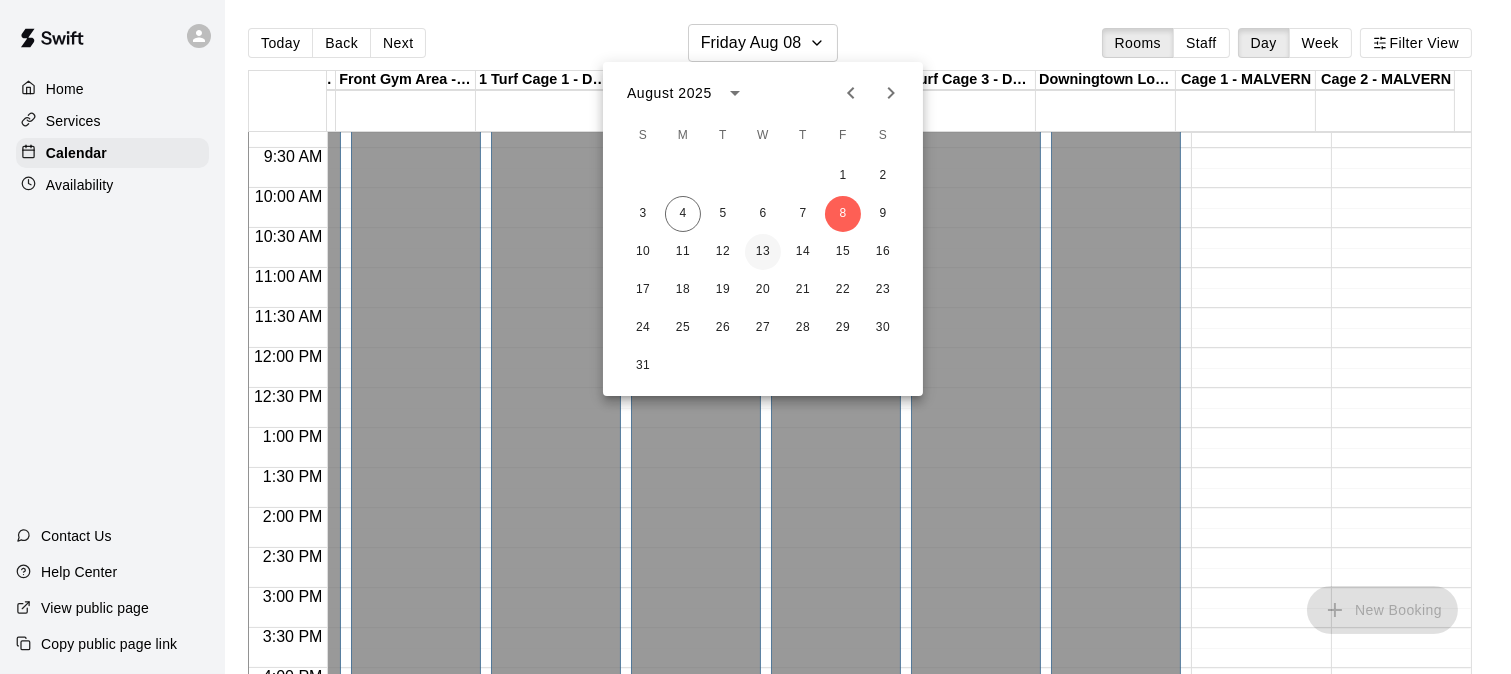 click on "13" at bounding box center (763, 252) 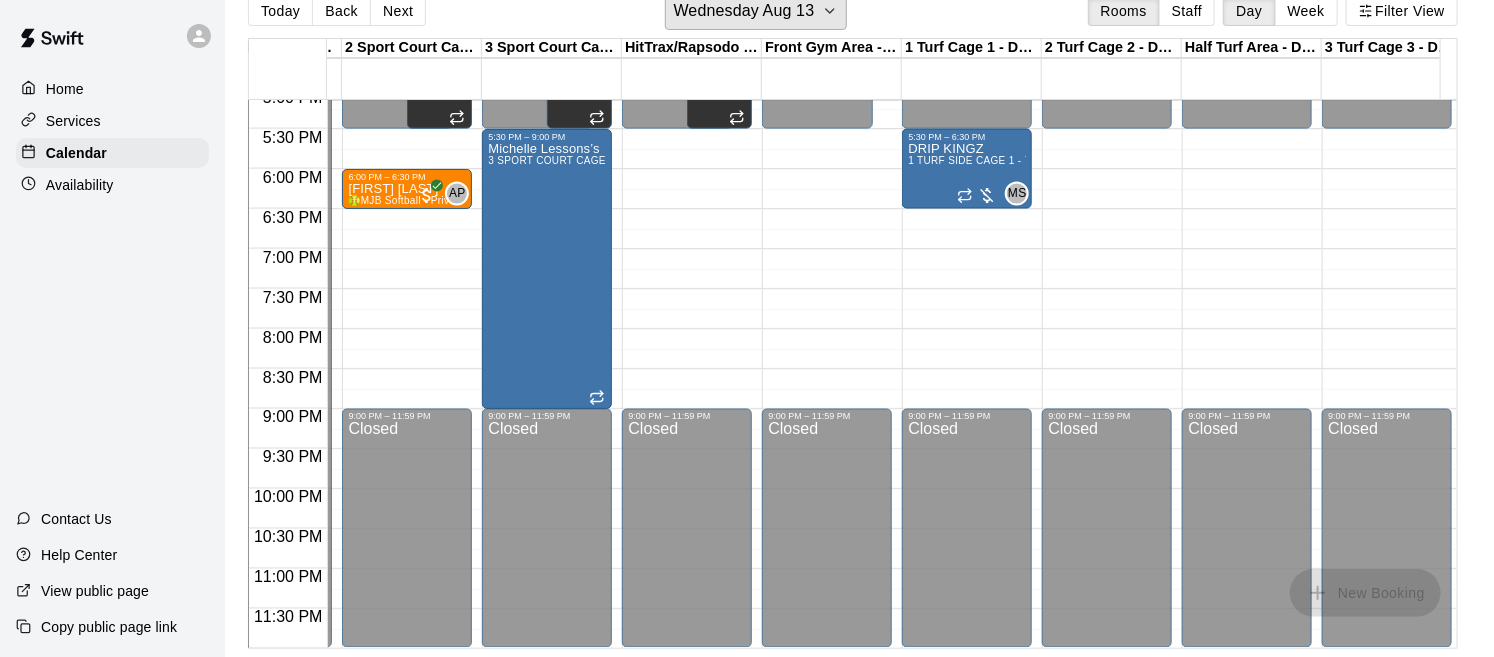 scroll, scrollTop: 1372, scrollLeft: 111, axis: both 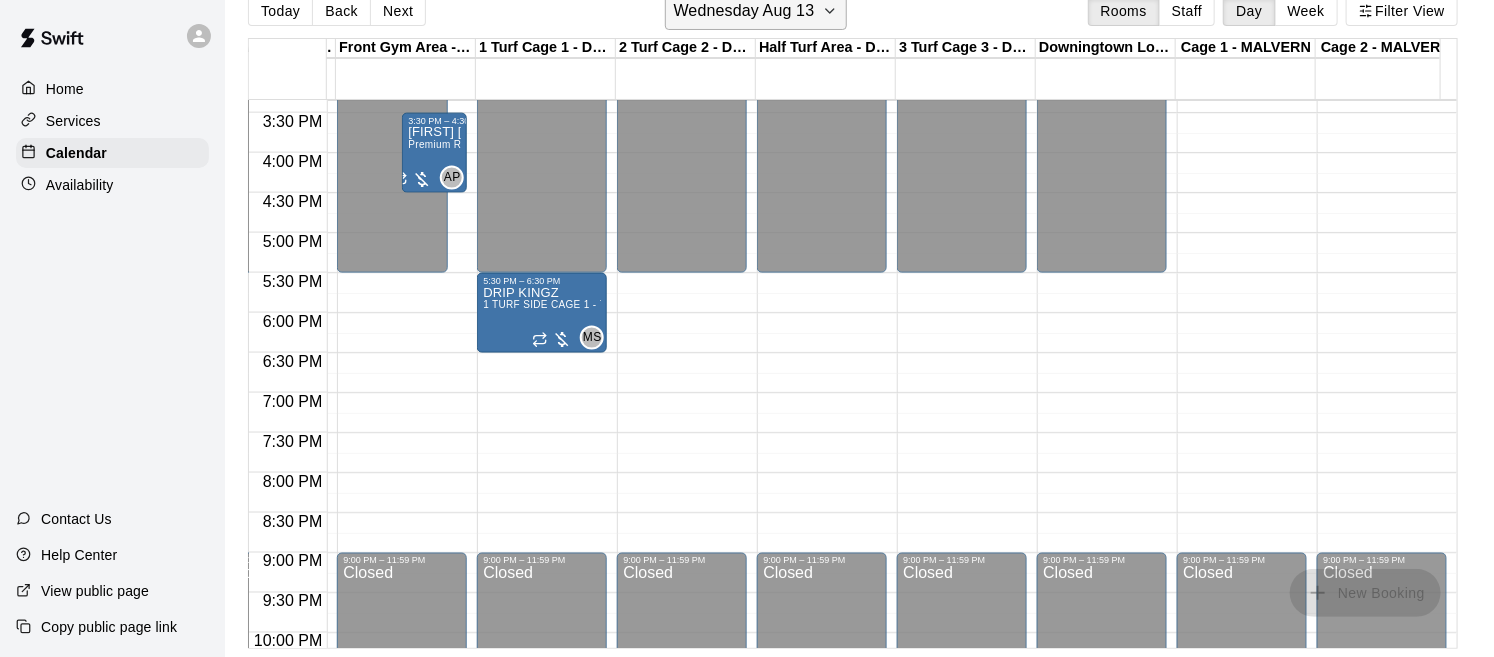 click on "Wednesday Aug 13" at bounding box center [744, 11] 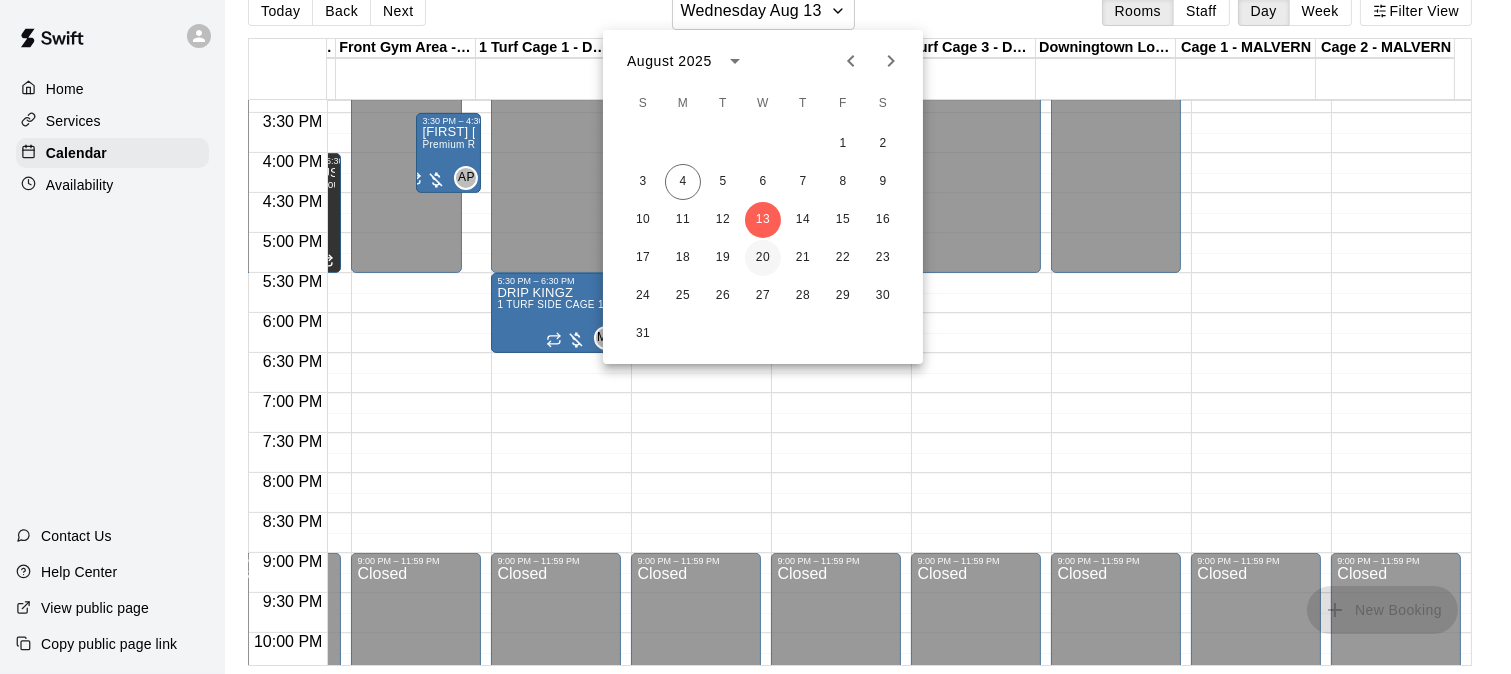 click on "20" at bounding box center (763, 258) 